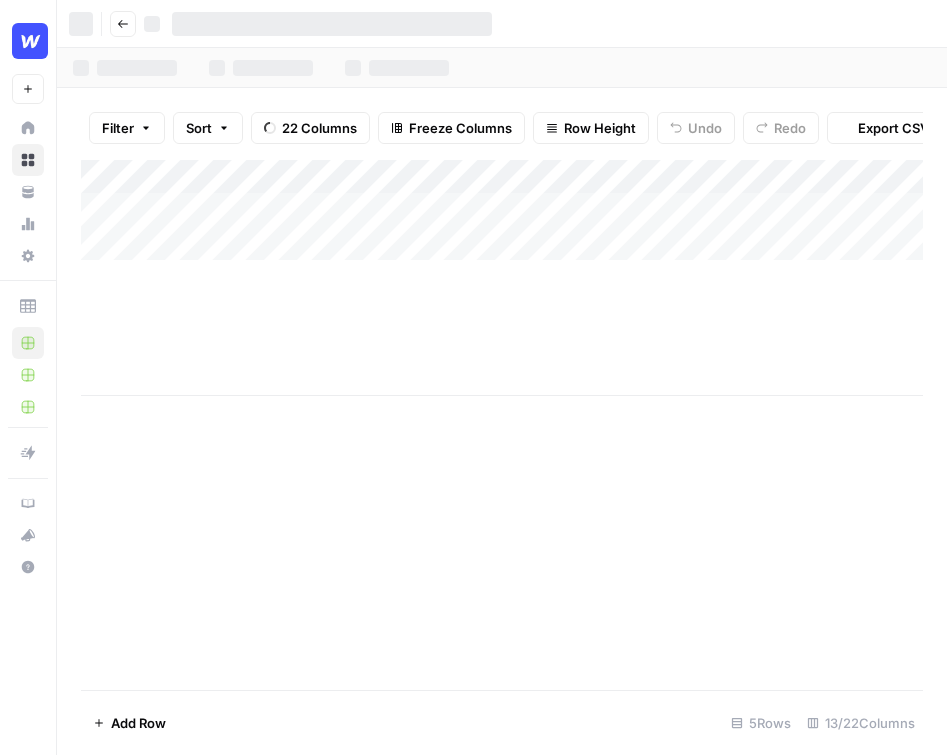 scroll, scrollTop: 0, scrollLeft: 0, axis: both 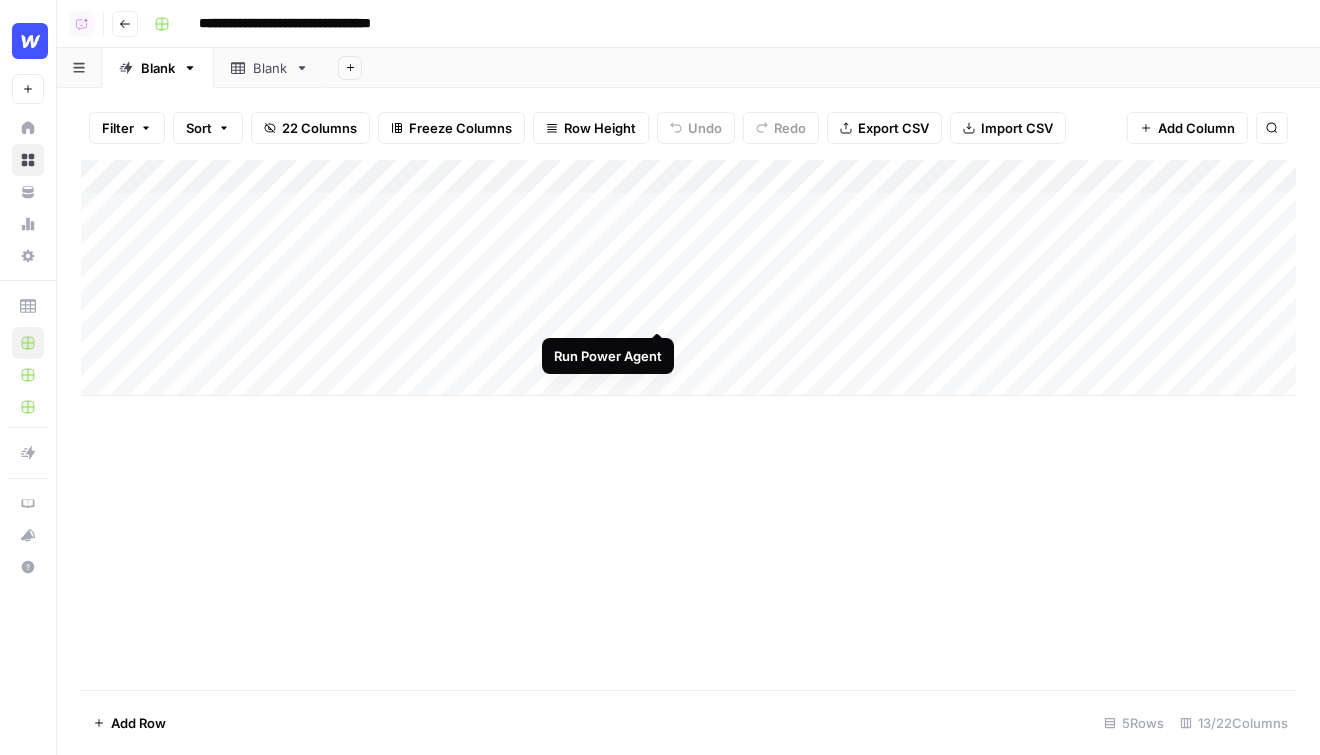 click on "Add Column" at bounding box center (688, 278) 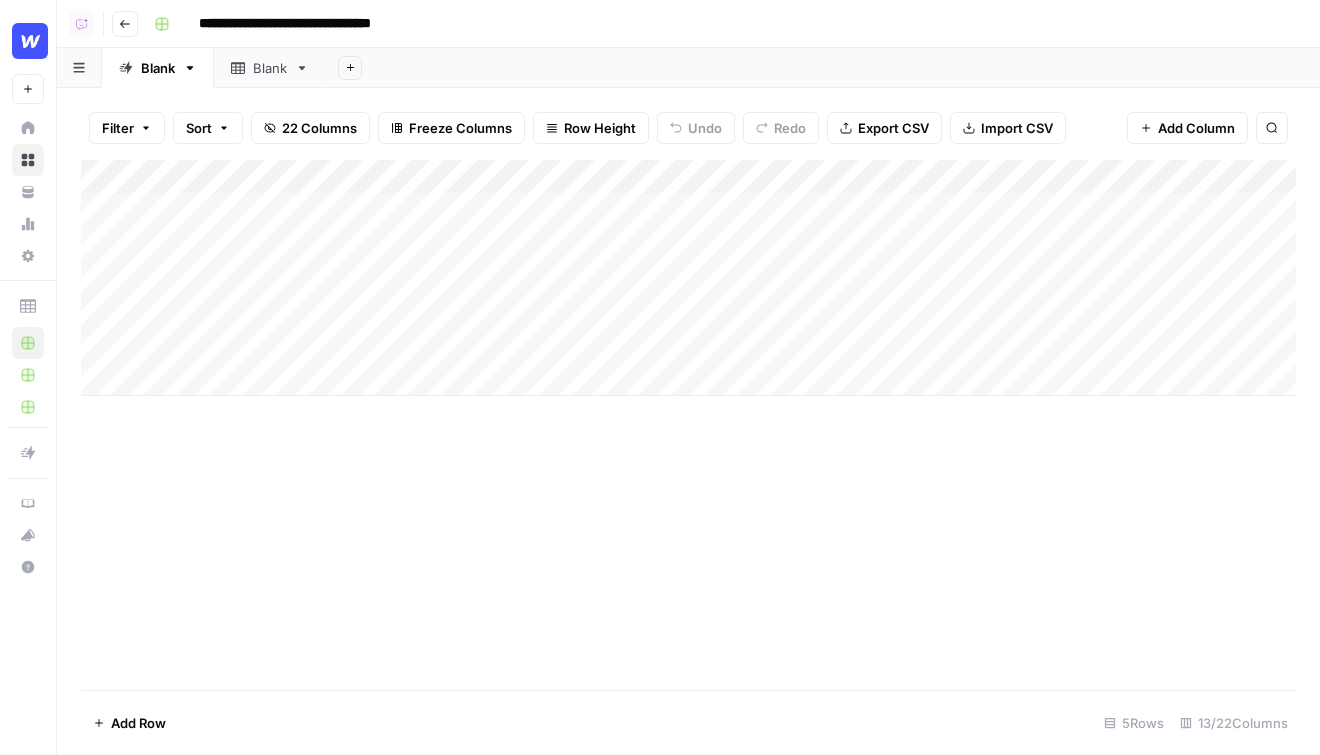click on "Add Column" at bounding box center (688, 278) 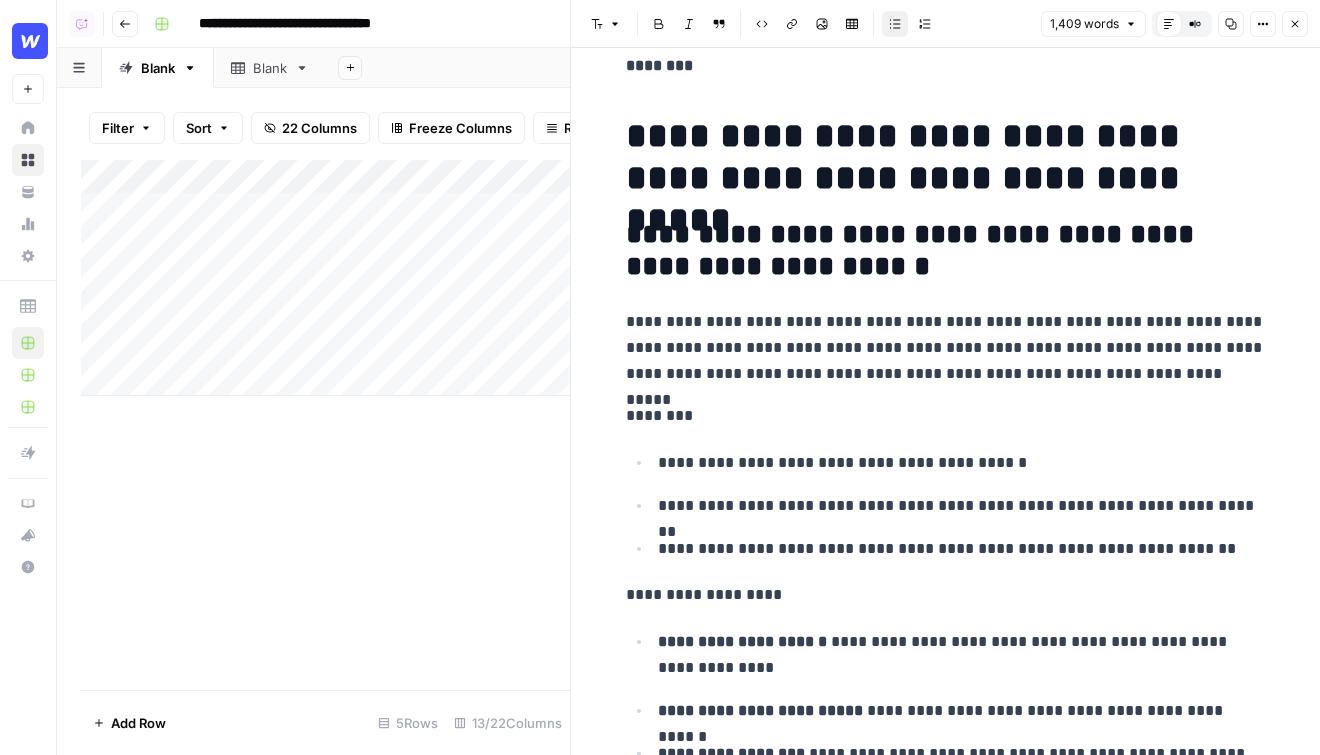 scroll, scrollTop: 266, scrollLeft: 0, axis: vertical 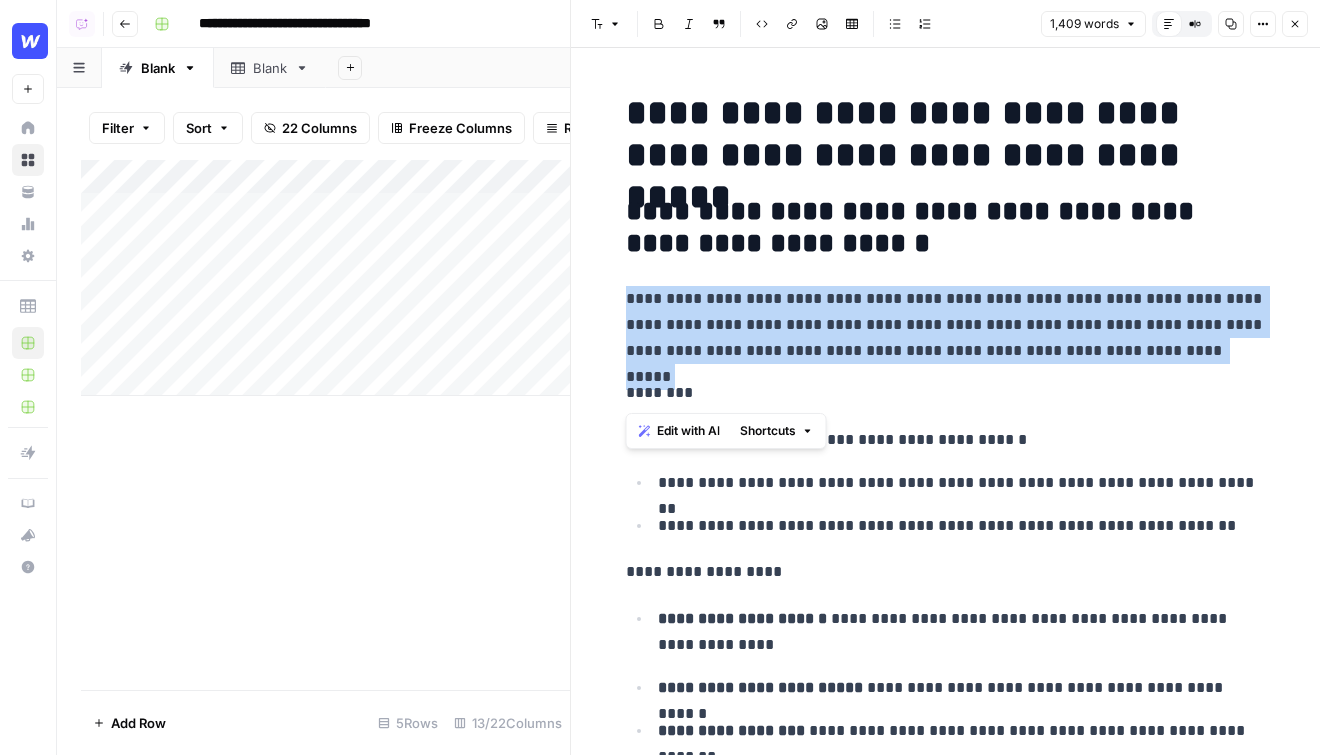 drag, startPoint x: 1157, startPoint y: 368, endPoint x: 592, endPoint y: 291, distance: 570.2228 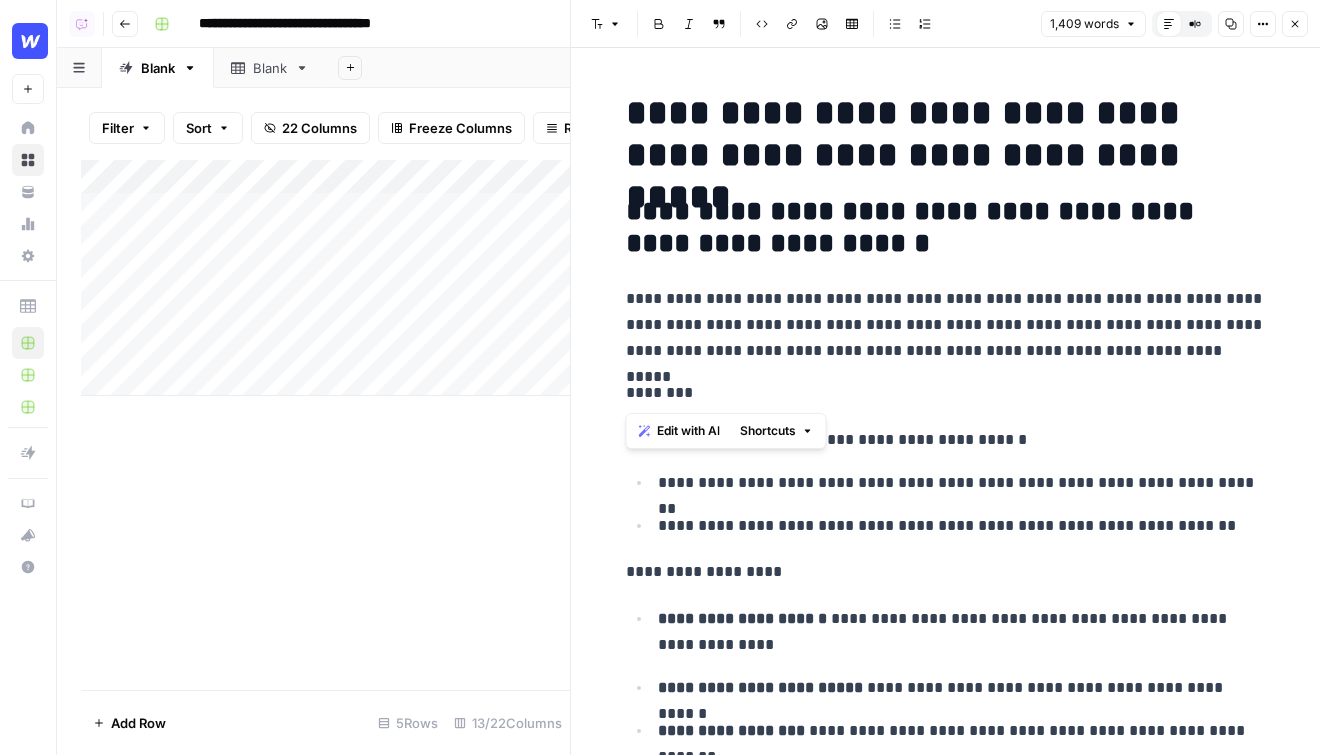 click on "Edit with AI" at bounding box center [688, 431] 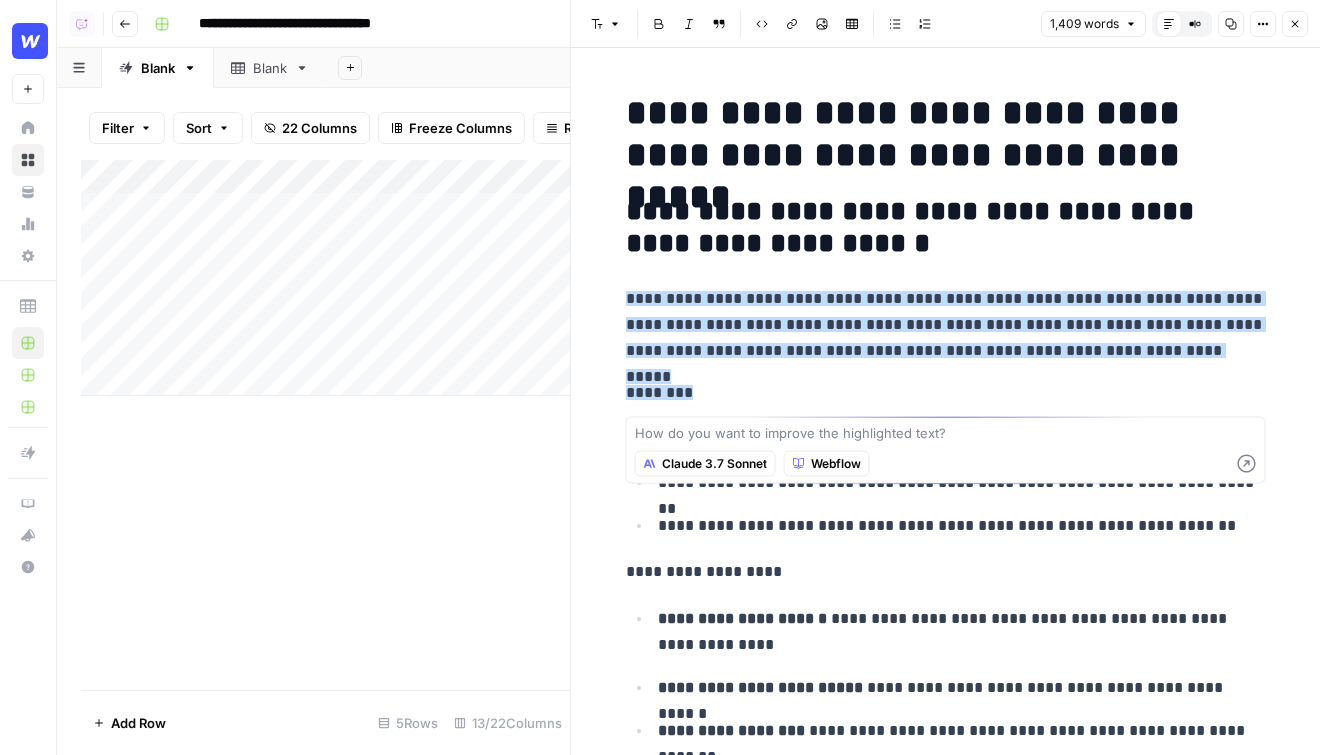click on "**********" at bounding box center (946, 572) 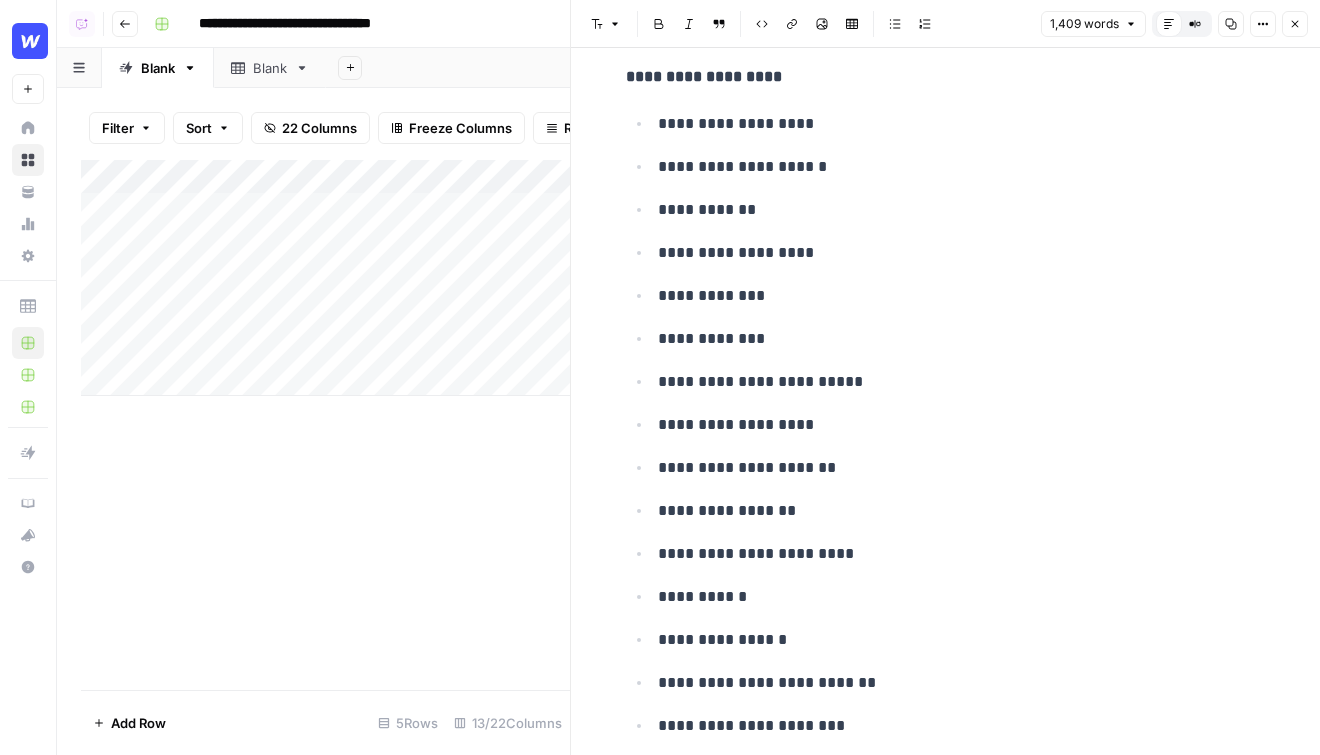 scroll, scrollTop: 10127, scrollLeft: 0, axis: vertical 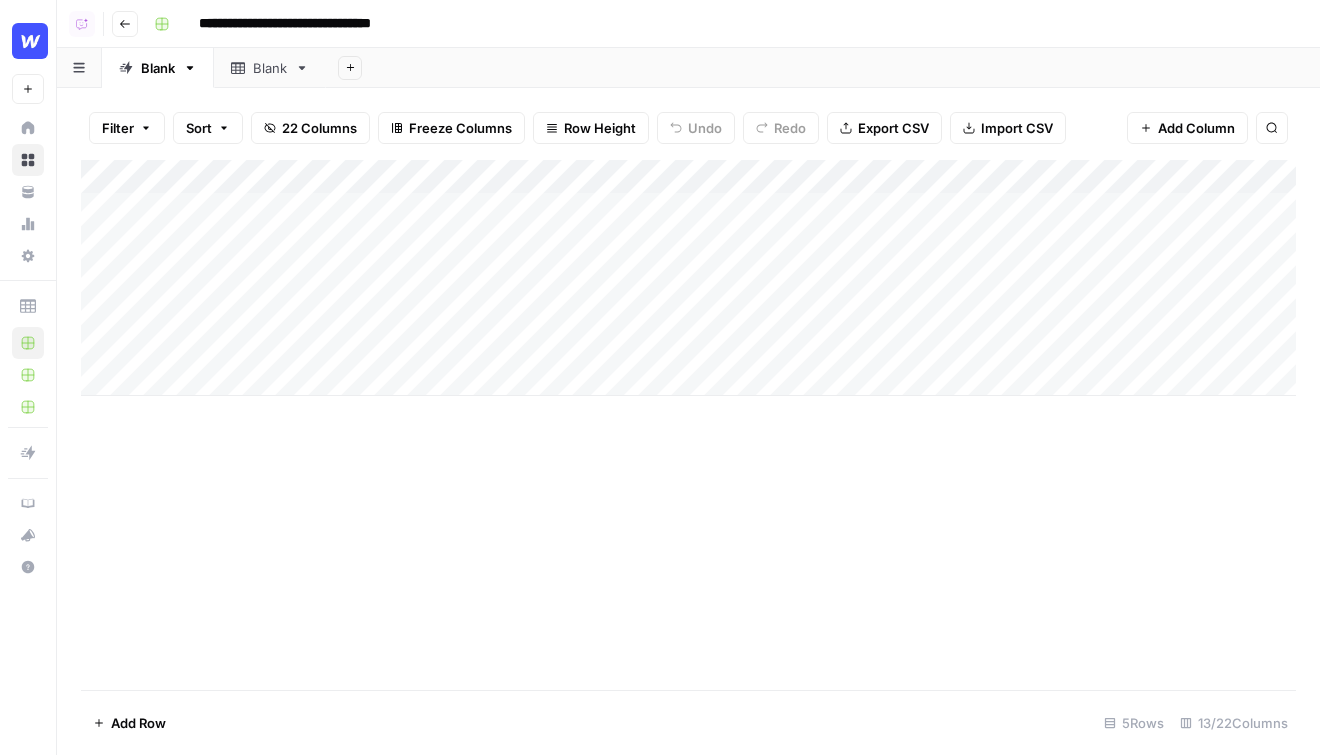 click on "Add Column" at bounding box center (688, 278) 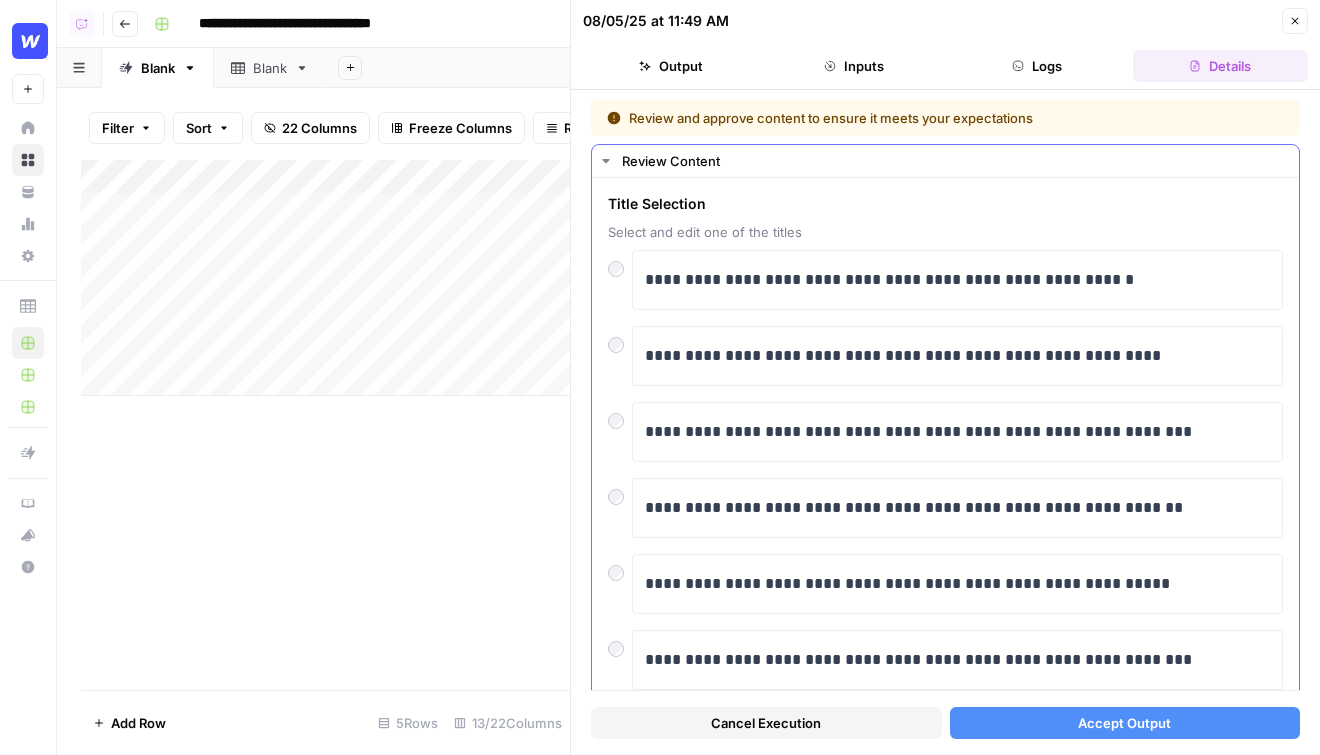 scroll, scrollTop: 37, scrollLeft: 0, axis: vertical 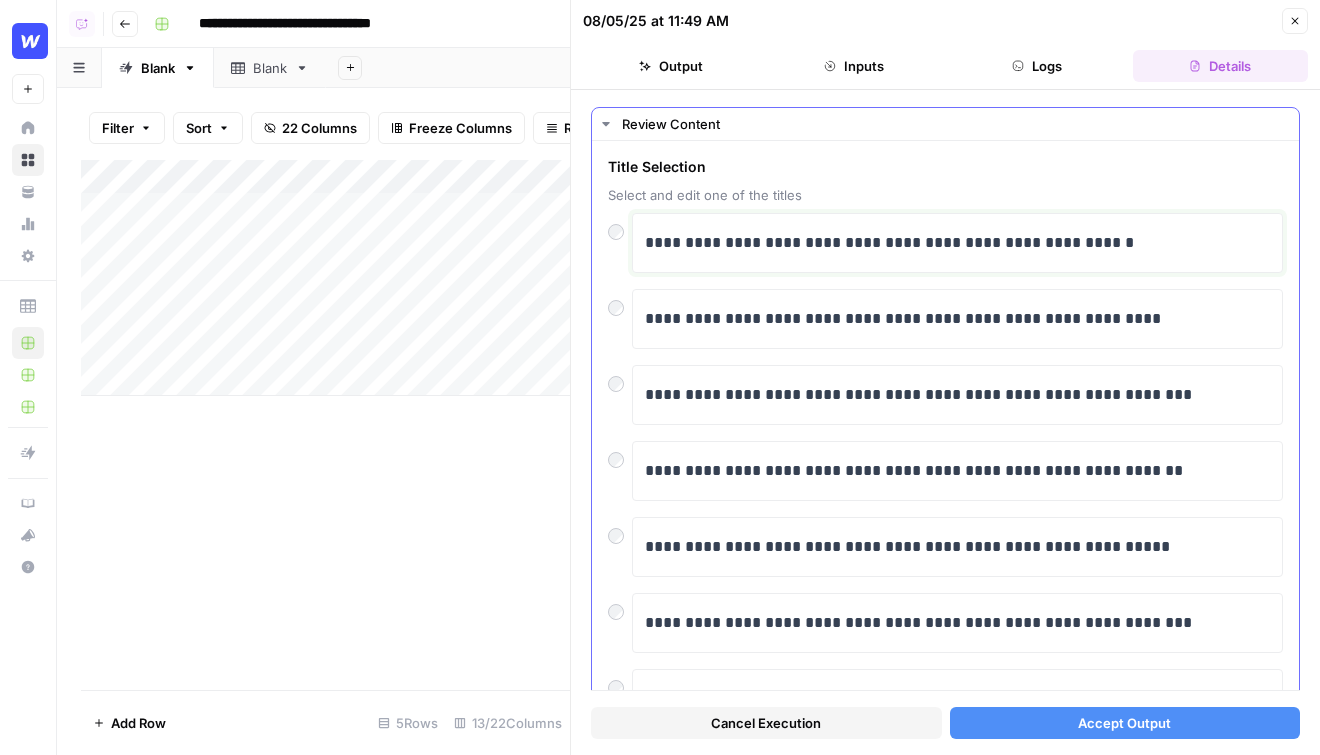 click on "**********" at bounding box center [957, 243] 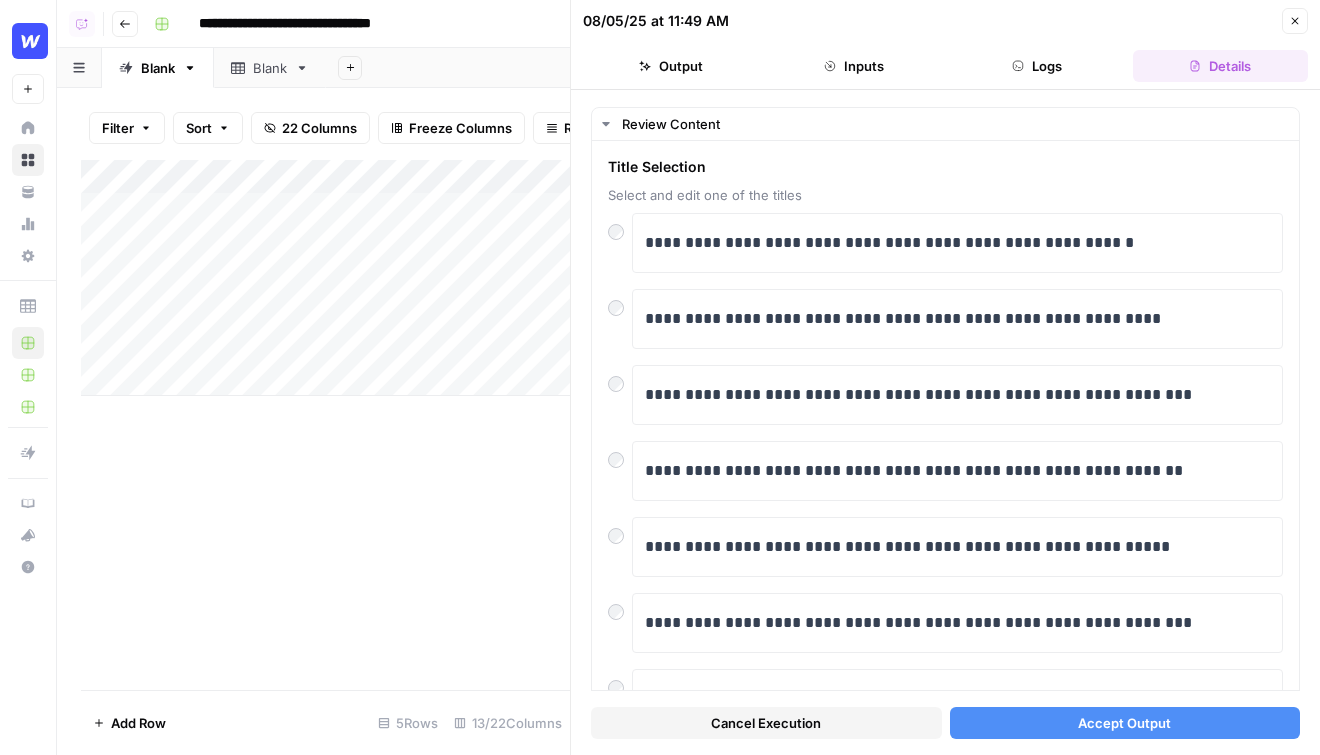 click on "Accept Output" at bounding box center (1125, 723) 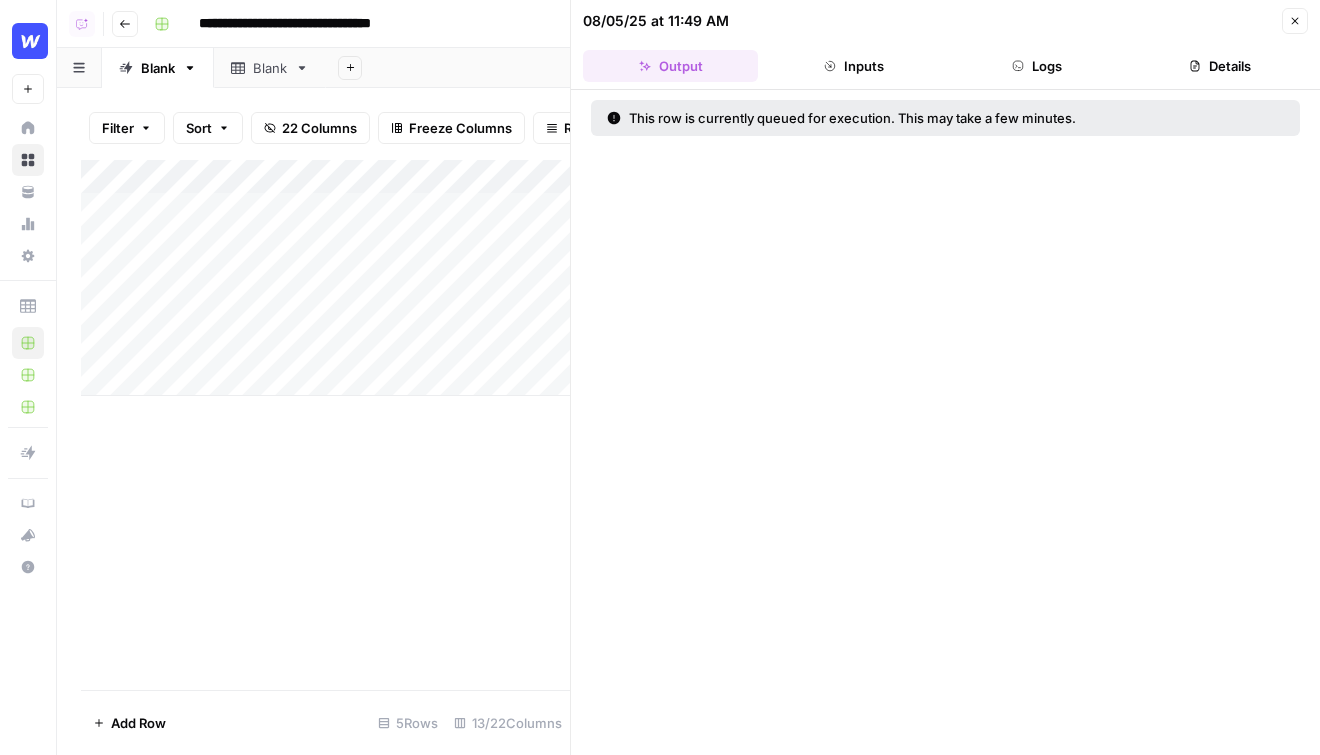 click on "Close" at bounding box center (1295, 21) 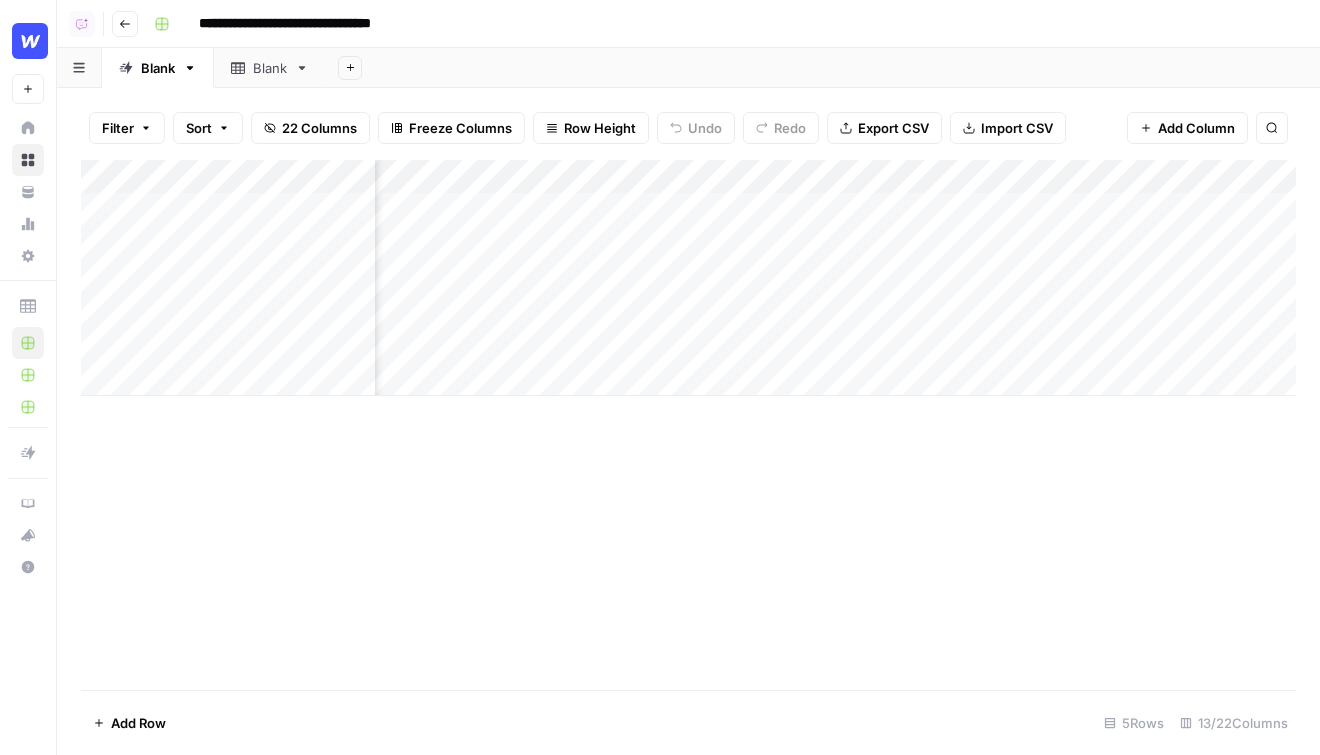 scroll, scrollTop: 0, scrollLeft: 244, axis: horizontal 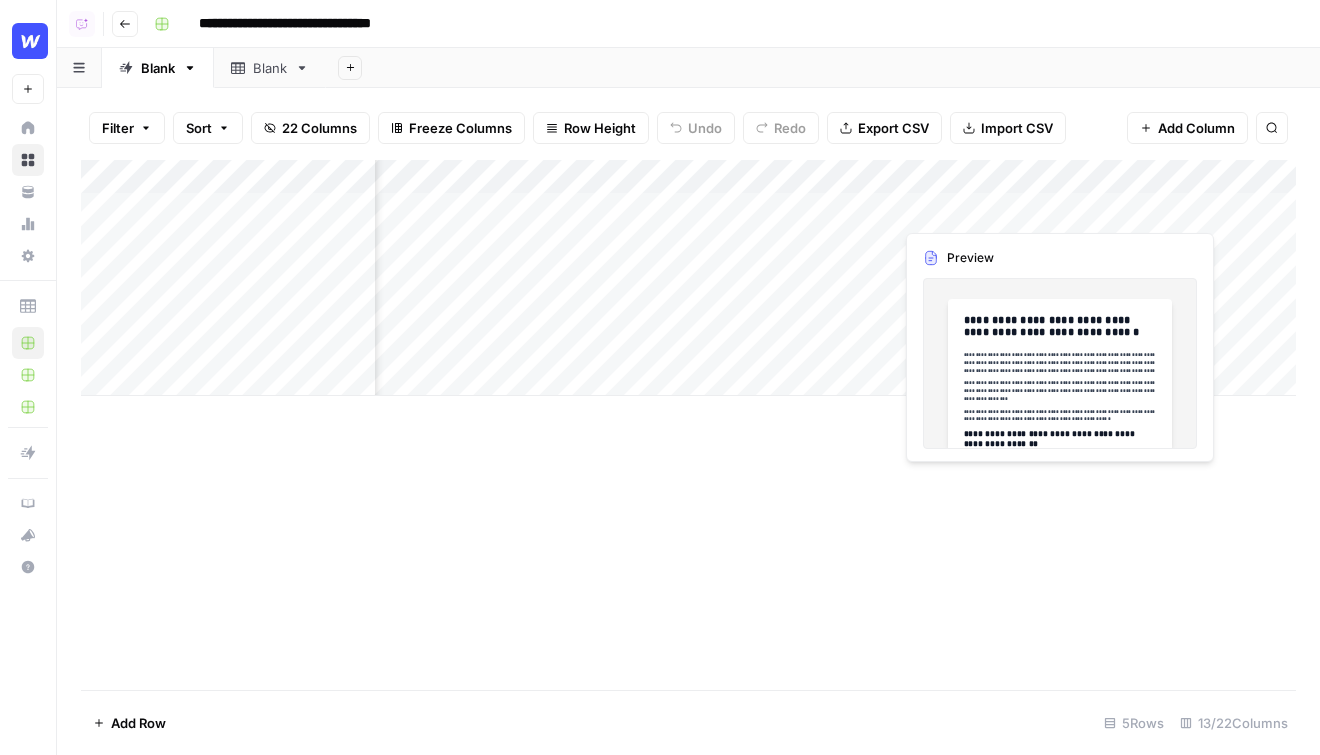 click on "Add Column" at bounding box center [688, 278] 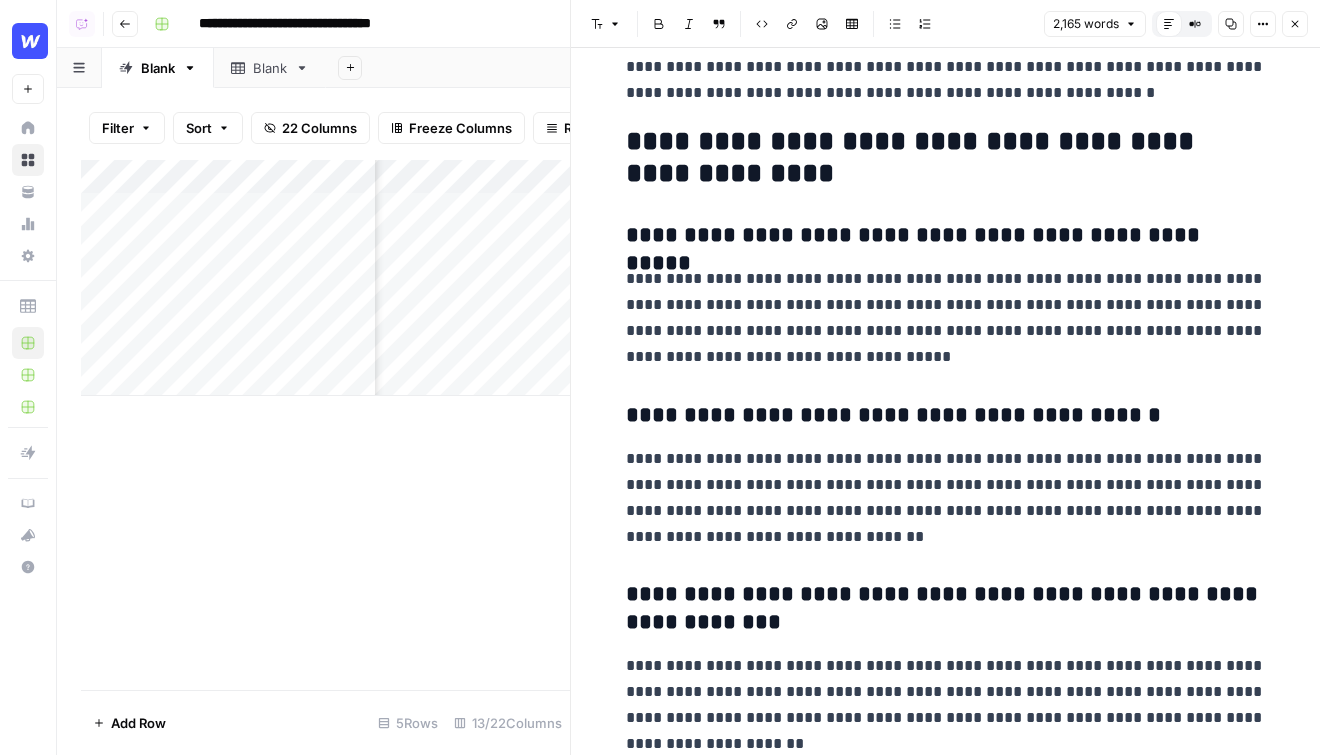 scroll, scrollTop: 9330, scrollLeft: 0, axis: vertical 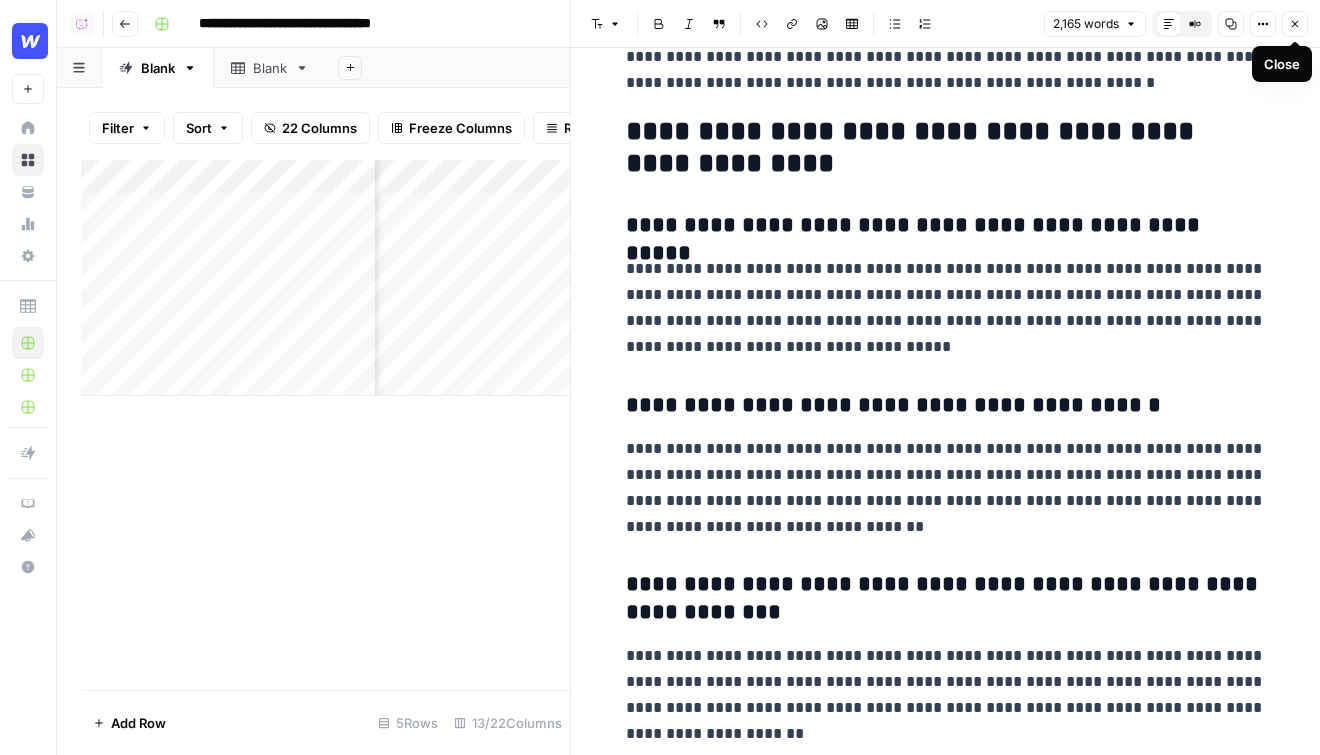 click 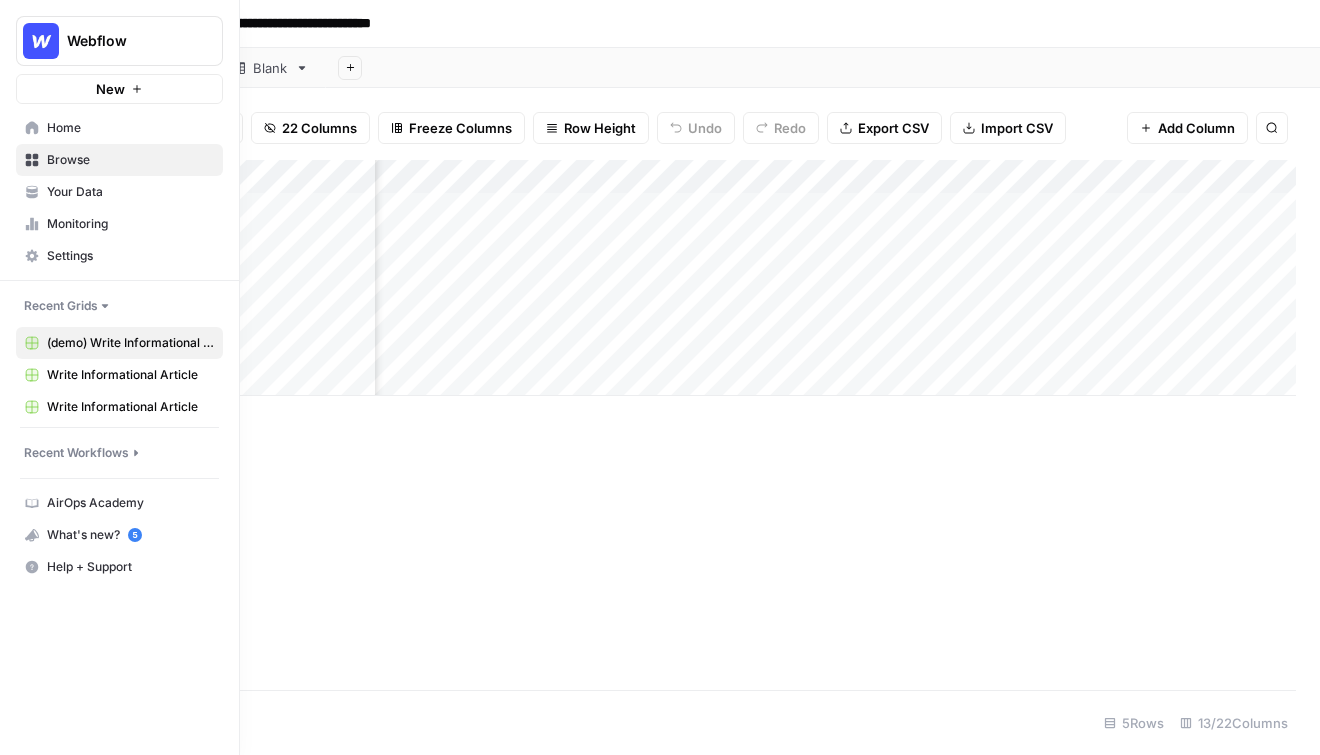 click 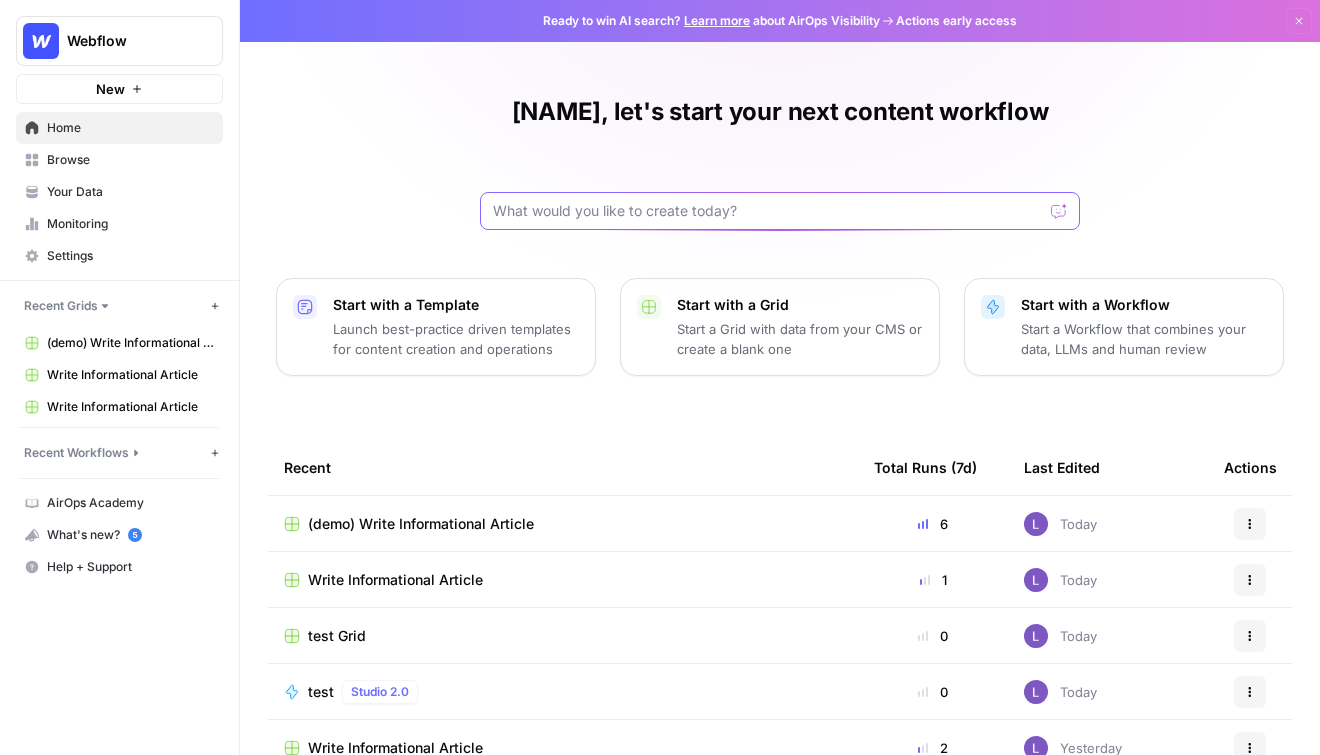 click at bounding box center [768, 211] 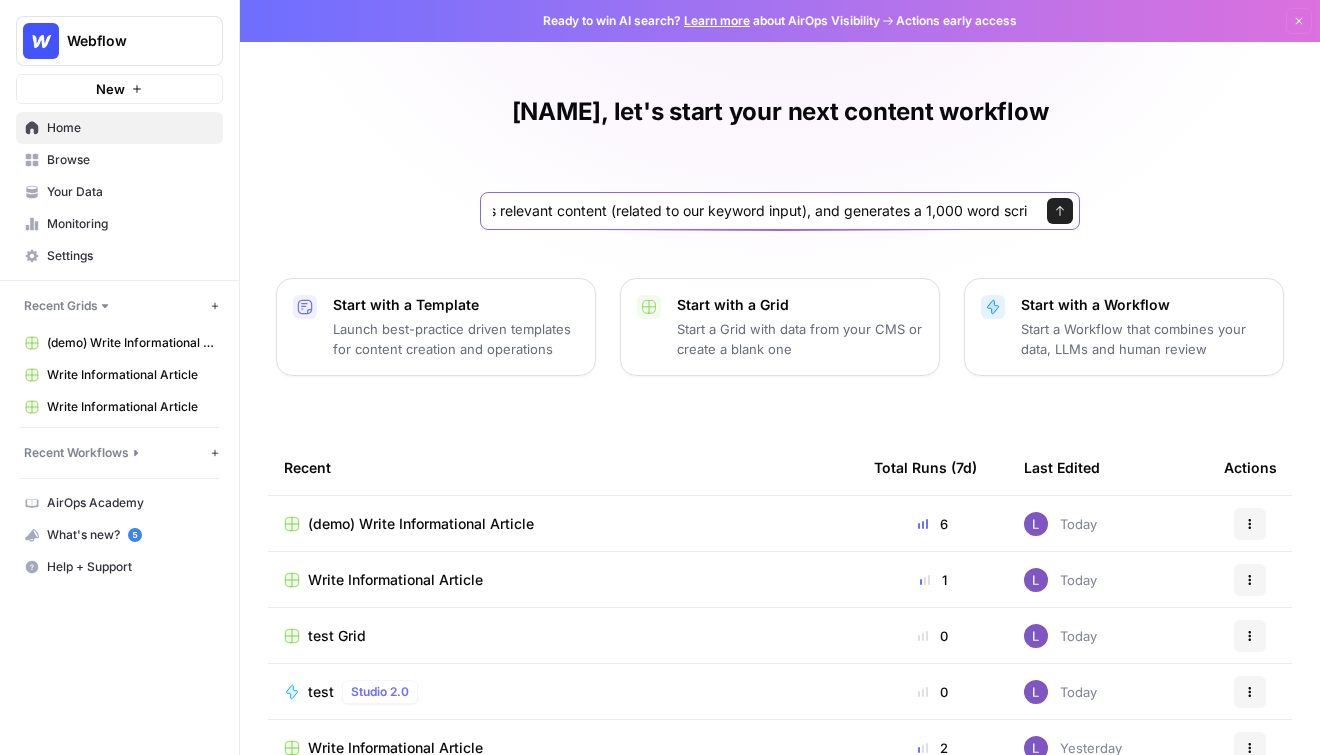 scroll, scrollTop: 0, scrollLeft: 198, axis: horizontal 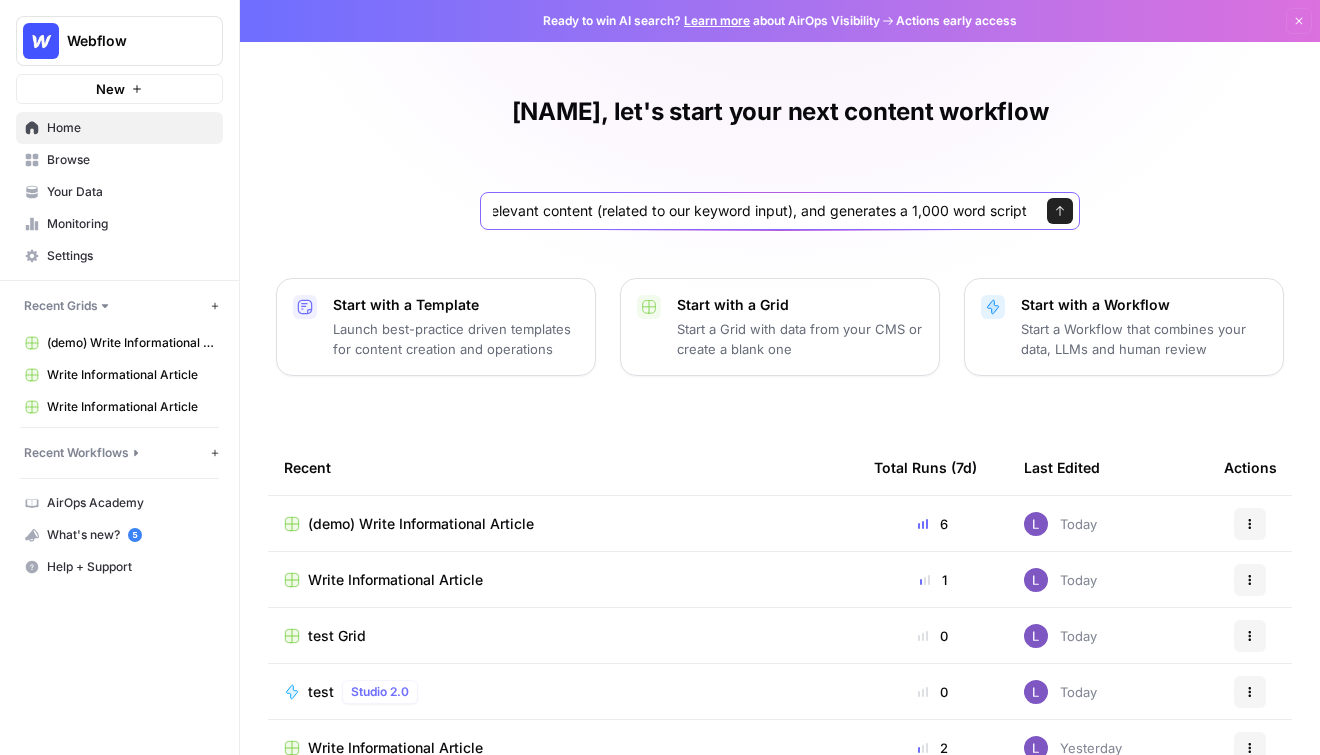 type on "create a workflow that finds relevant content (related to our keyword input), and generates a 1,000 word script." 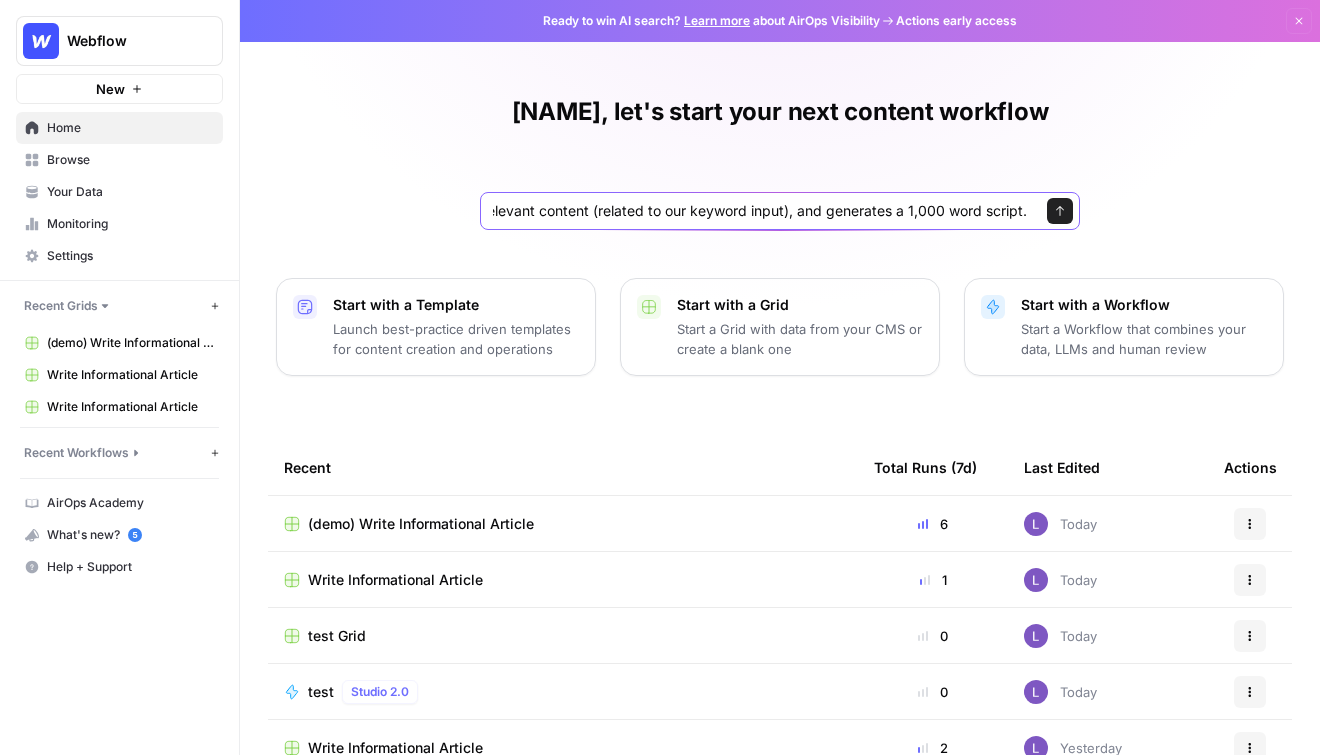 click on "Send" at bounding box center [1060, 211] 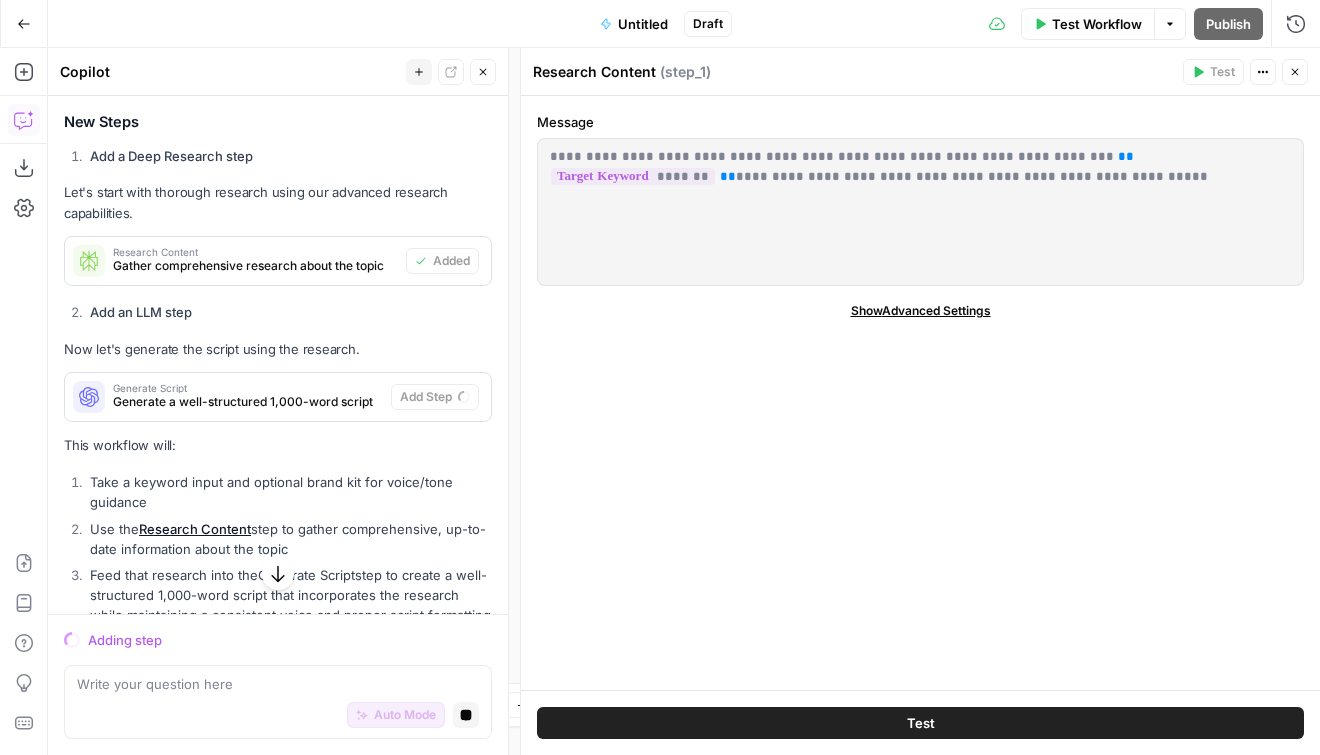 scroll, scrollTop: 653, scrollLeft: 0, axis: vertical 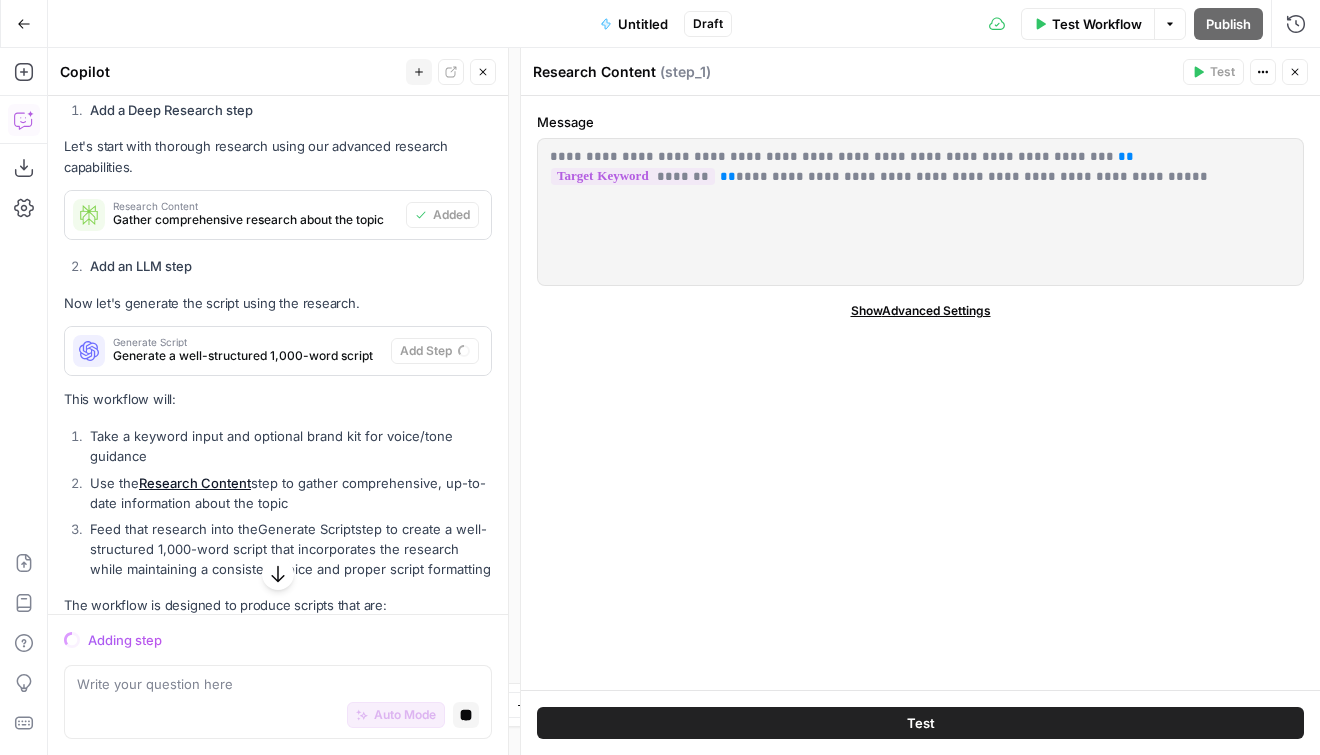 click 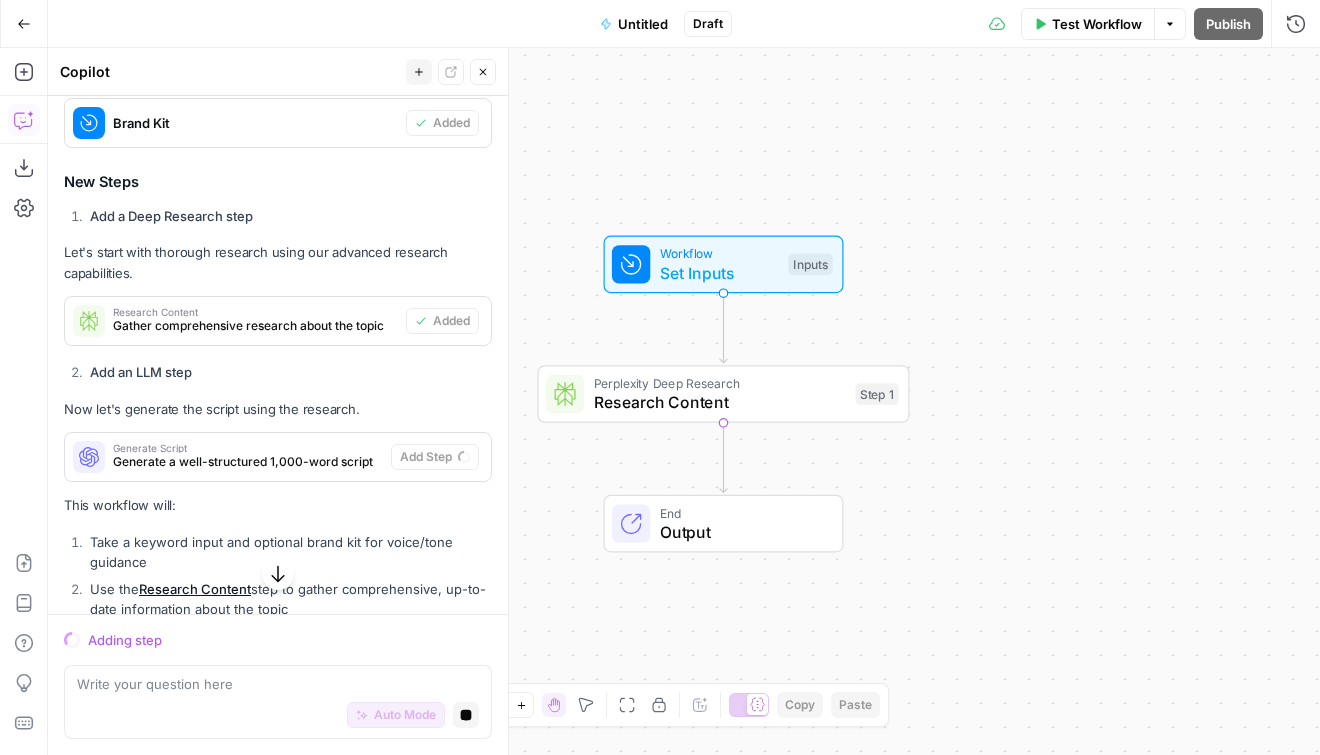scroll, scrollTop: 551, scrollLeft: 0, axis: vertical 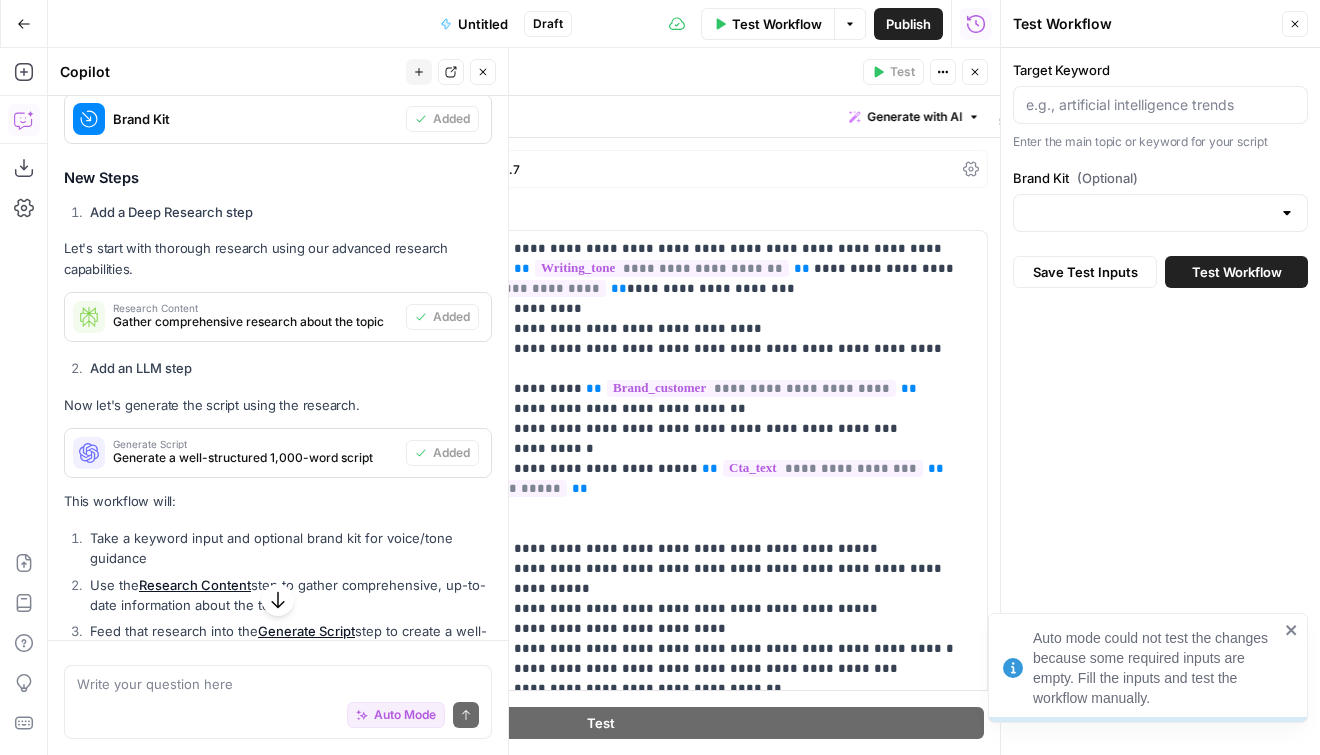 click 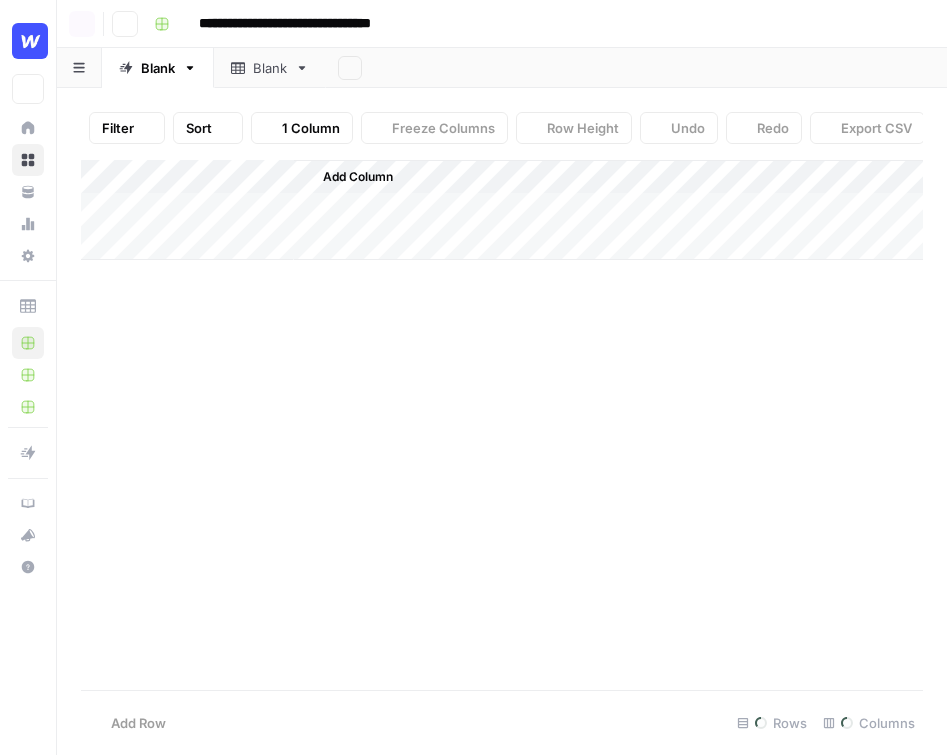 scroll, scrollTop: 0, scrollLeft: 0, axis: both 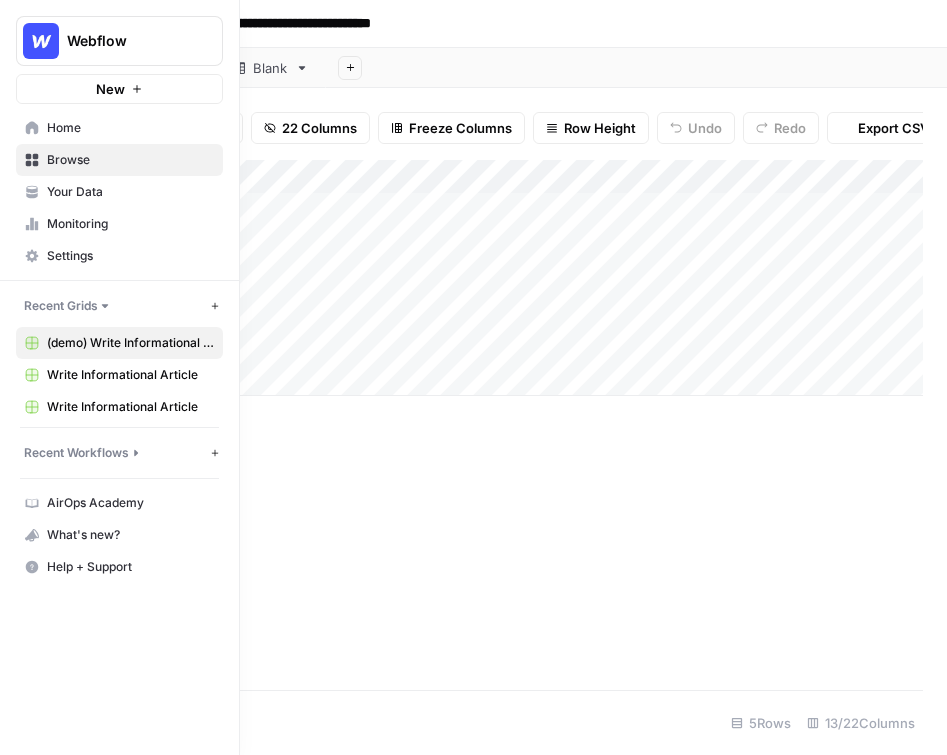 click 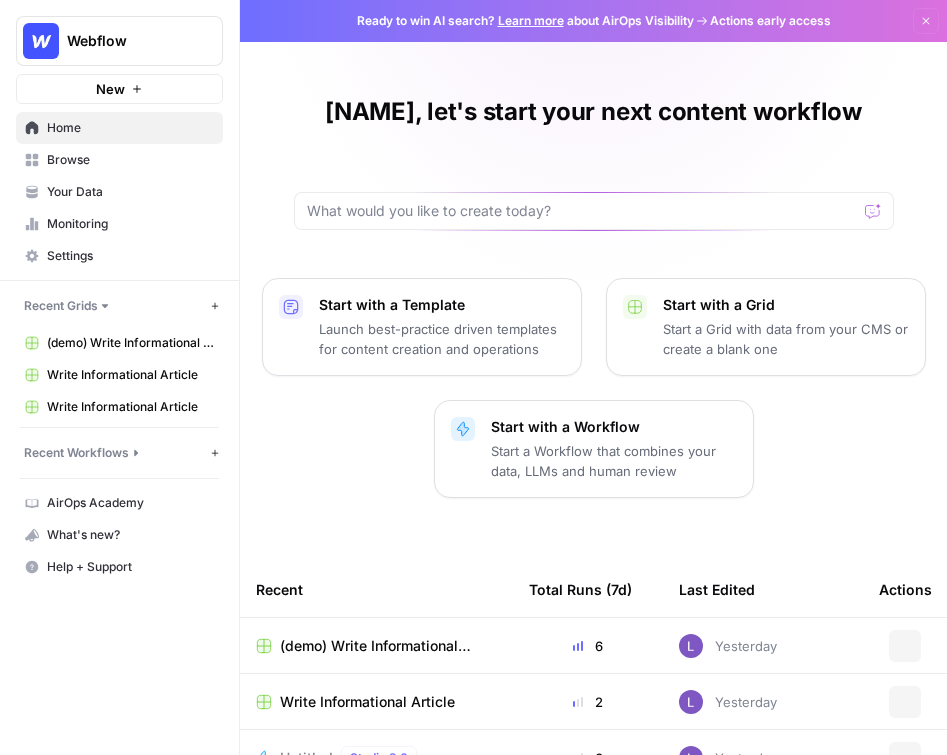 click on "Your Data" at bounding box center [119, 192] 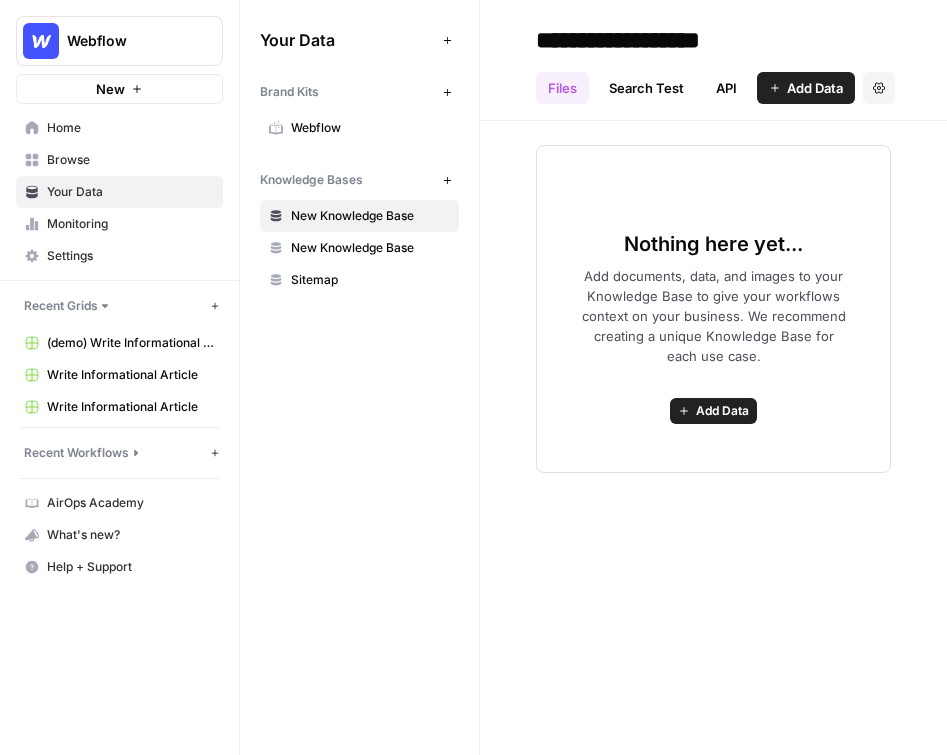 click on "Browse" at bounding box center [130, 160] 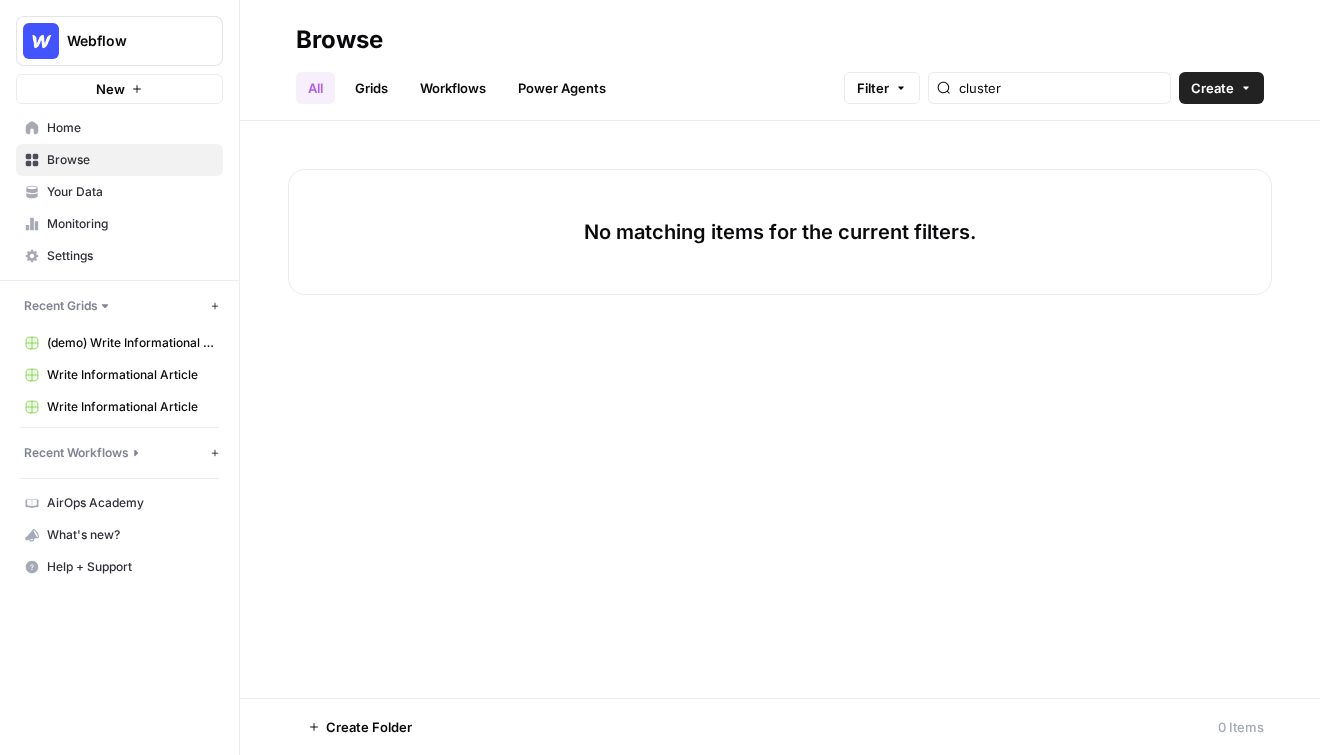 click on "Home" at bounding box center (130, 128) 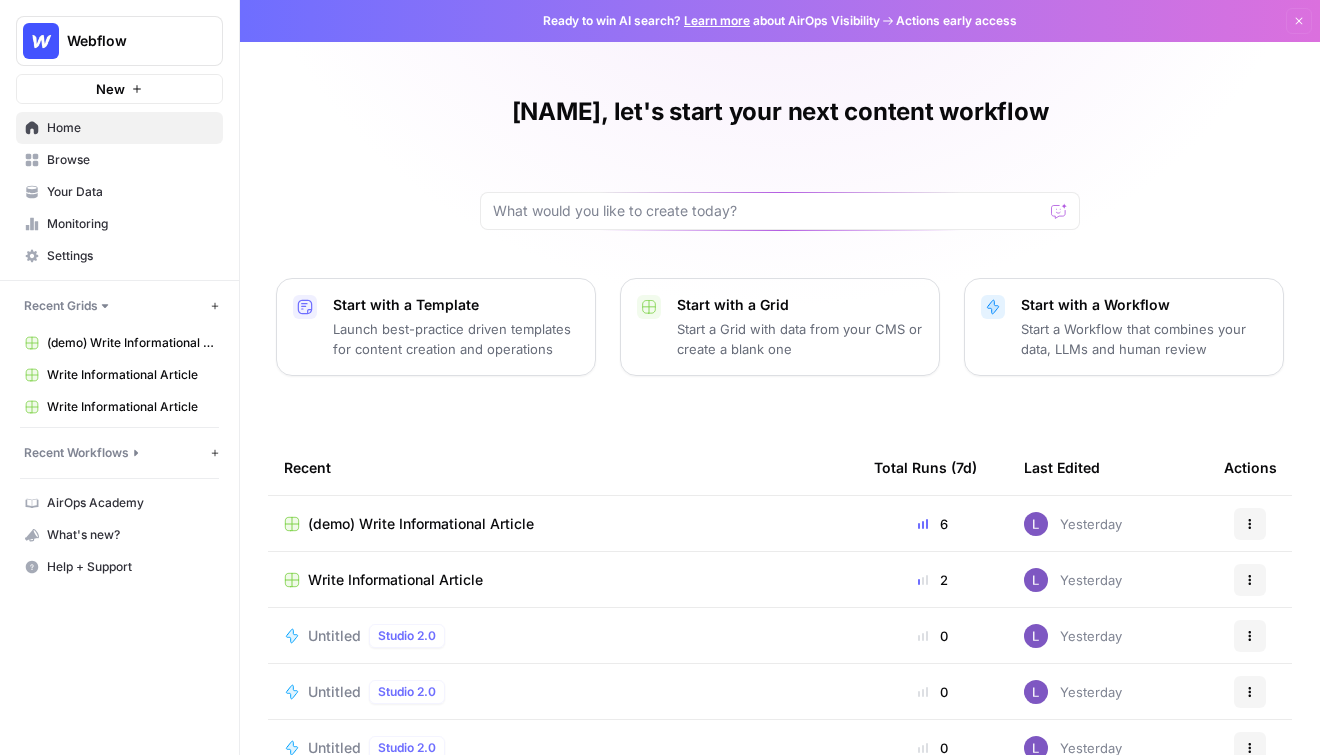 click on "Your Data" at bounding box center [130, 192] 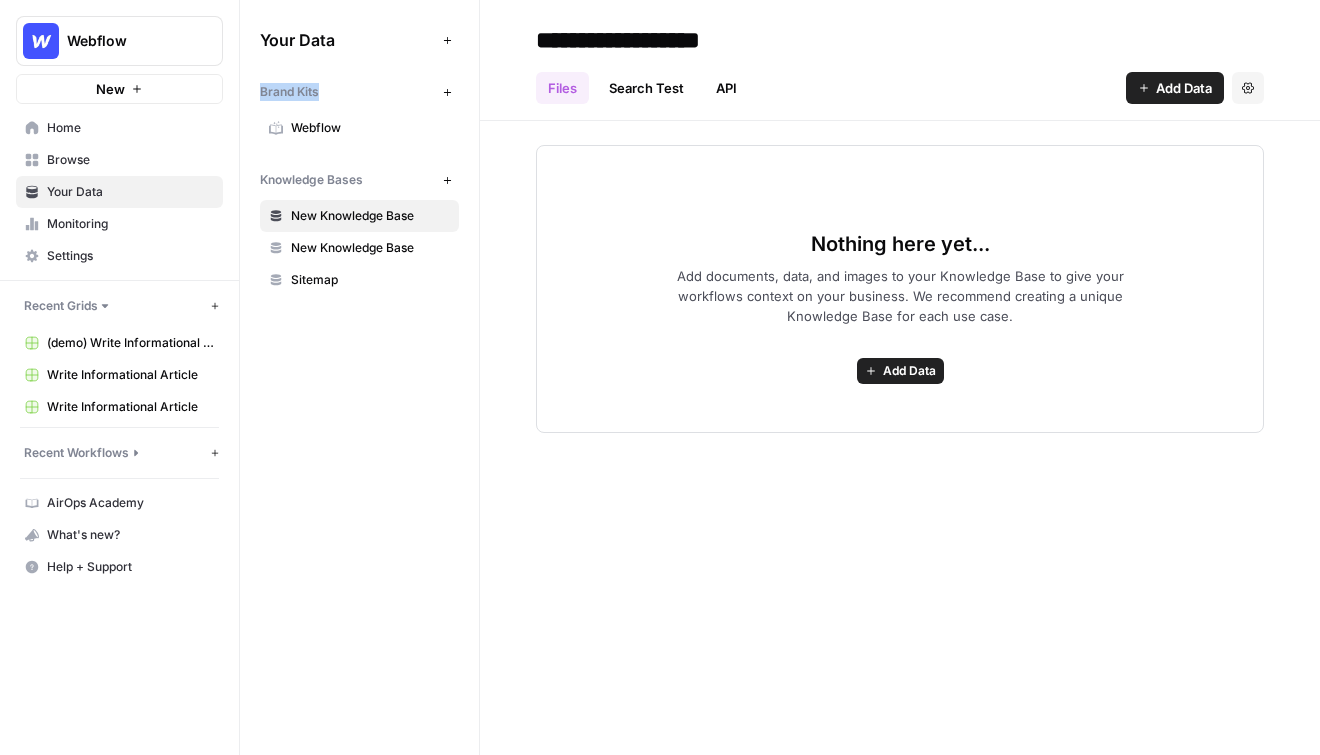 drag, startPoint x: 260, startPoint y: 93, endPoint x: 356, endPoint y: 93, distance: 96 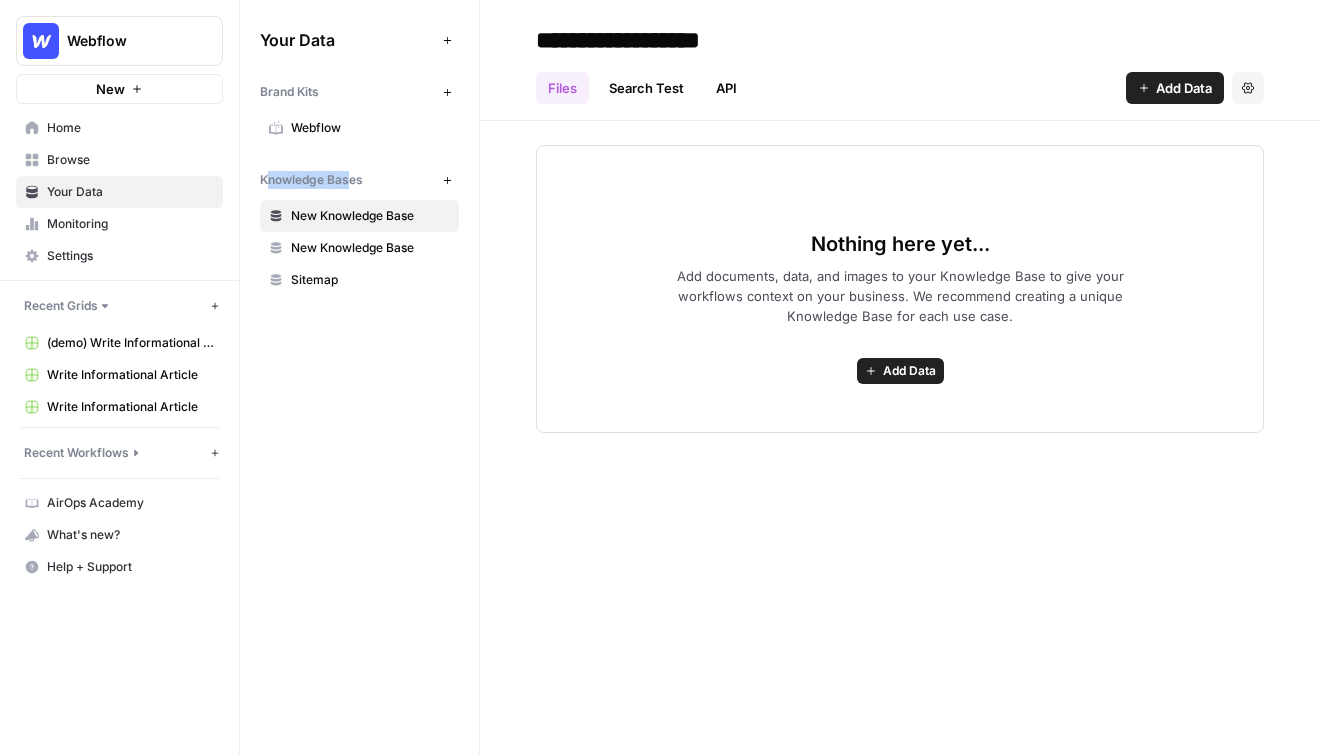 drag, startPoint x: 269, startPoint y: 176, endPoint x: 353, endPoint y: 176, distance: 84 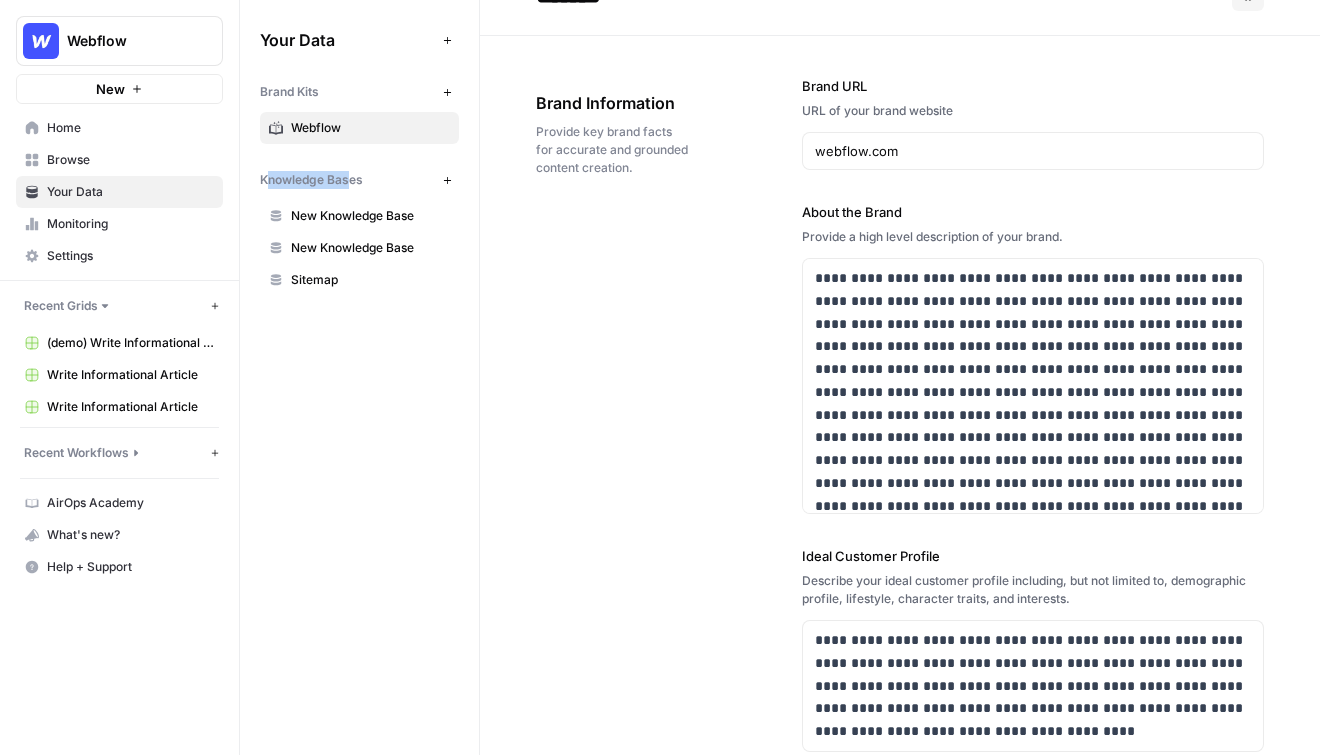 scroll, scrollTop: 68, scrollLeft: 0, axis: vertical 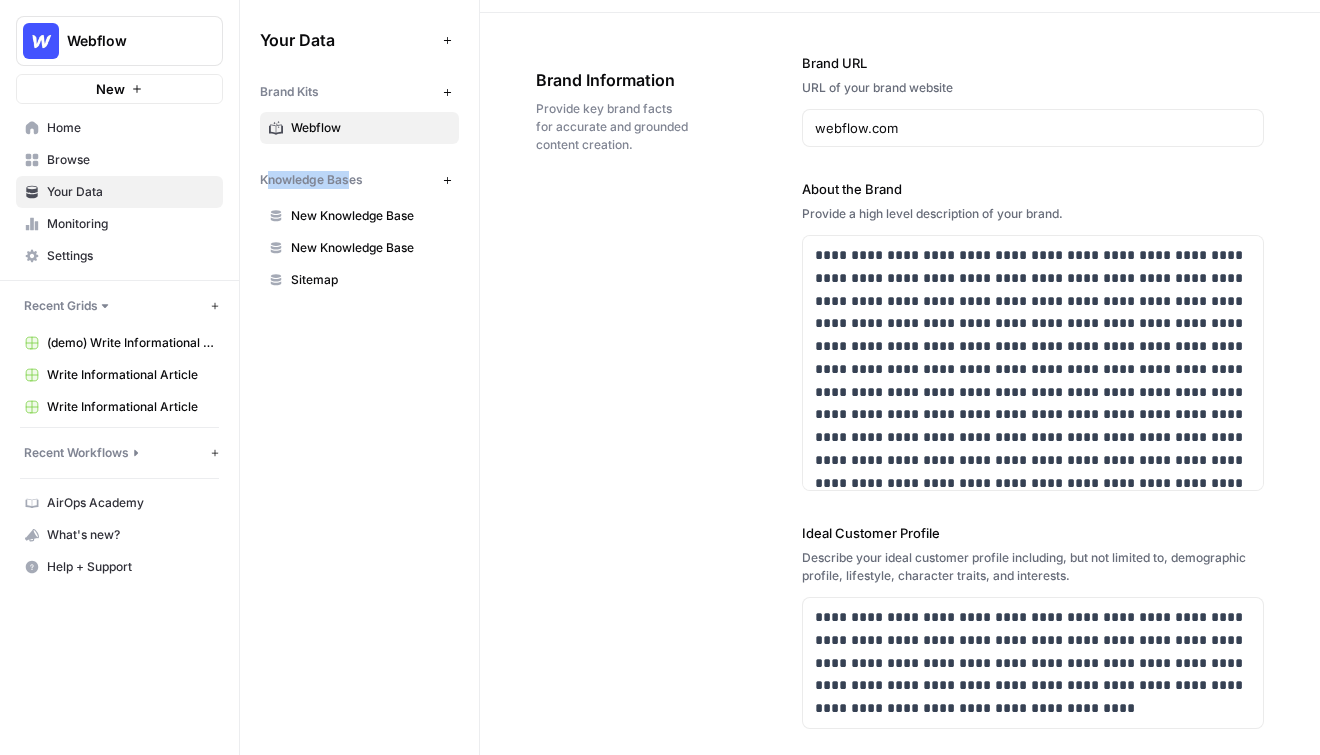 click 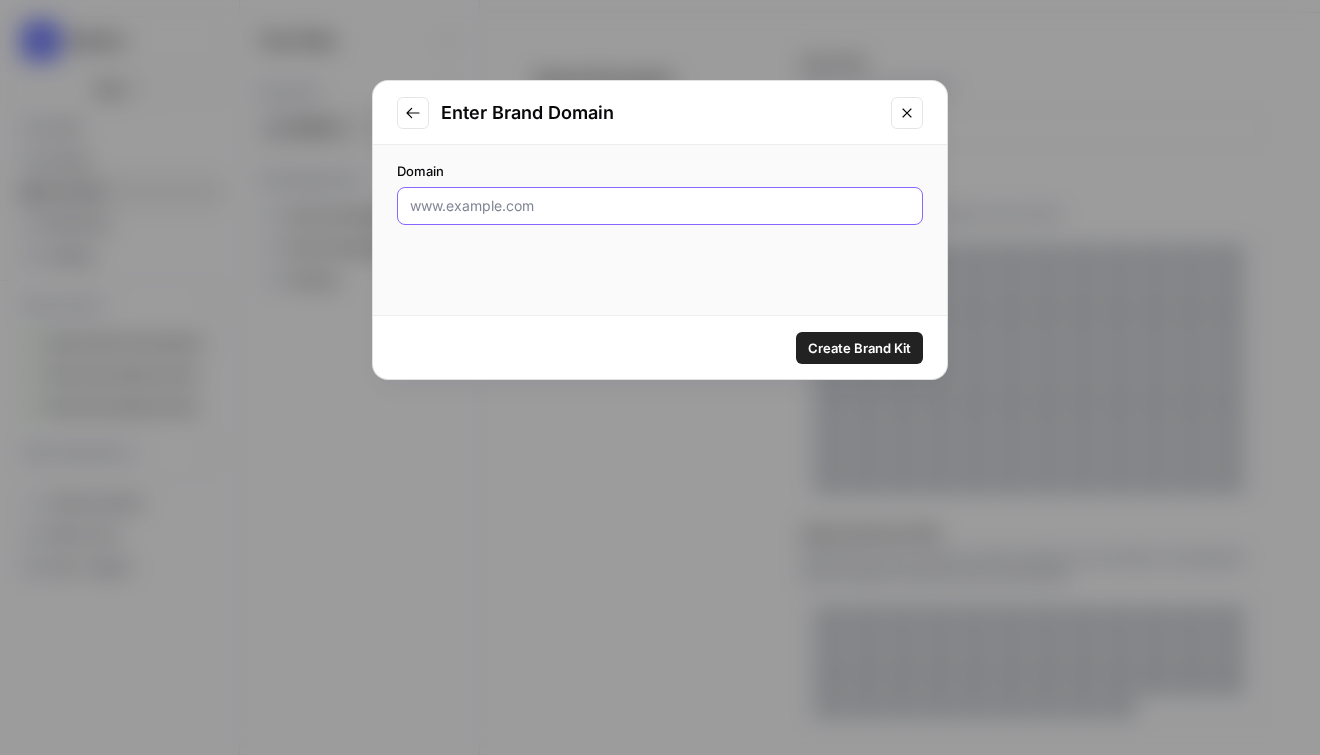 click on "Domain" at bounding box center [660, 206] 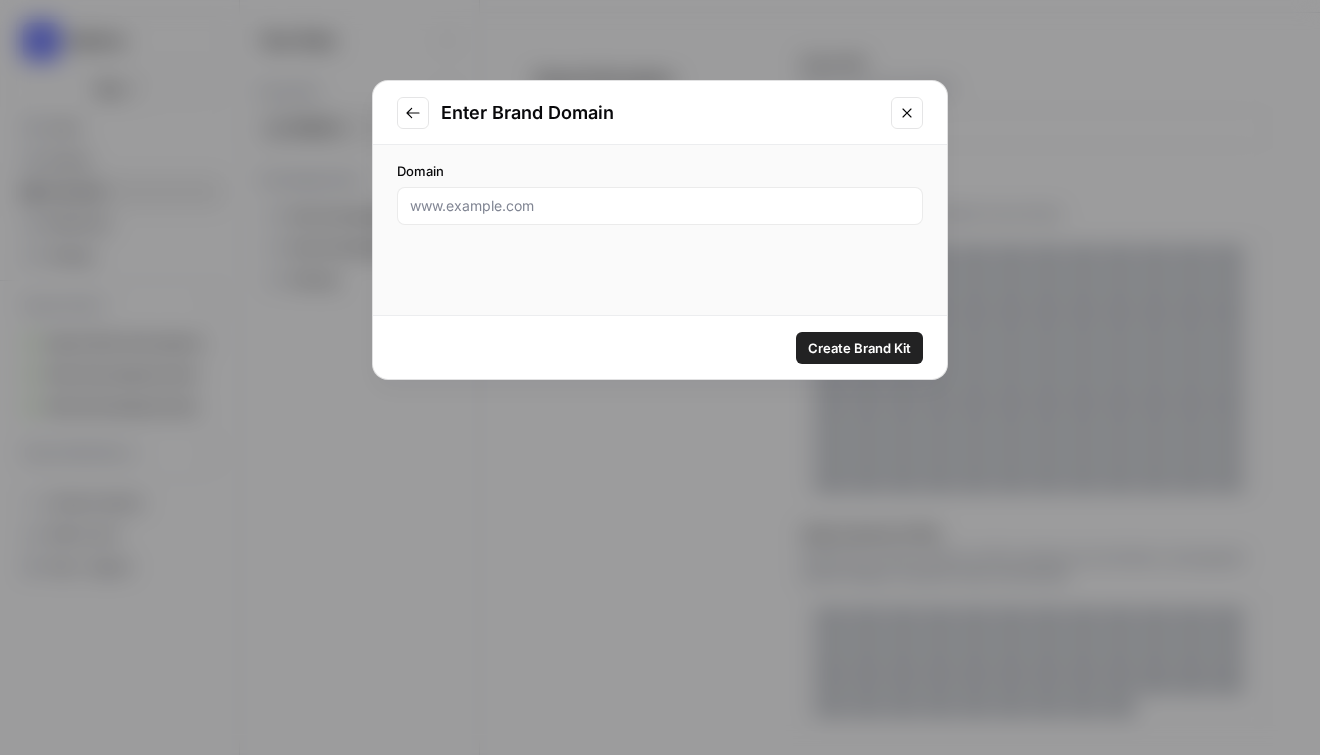 click 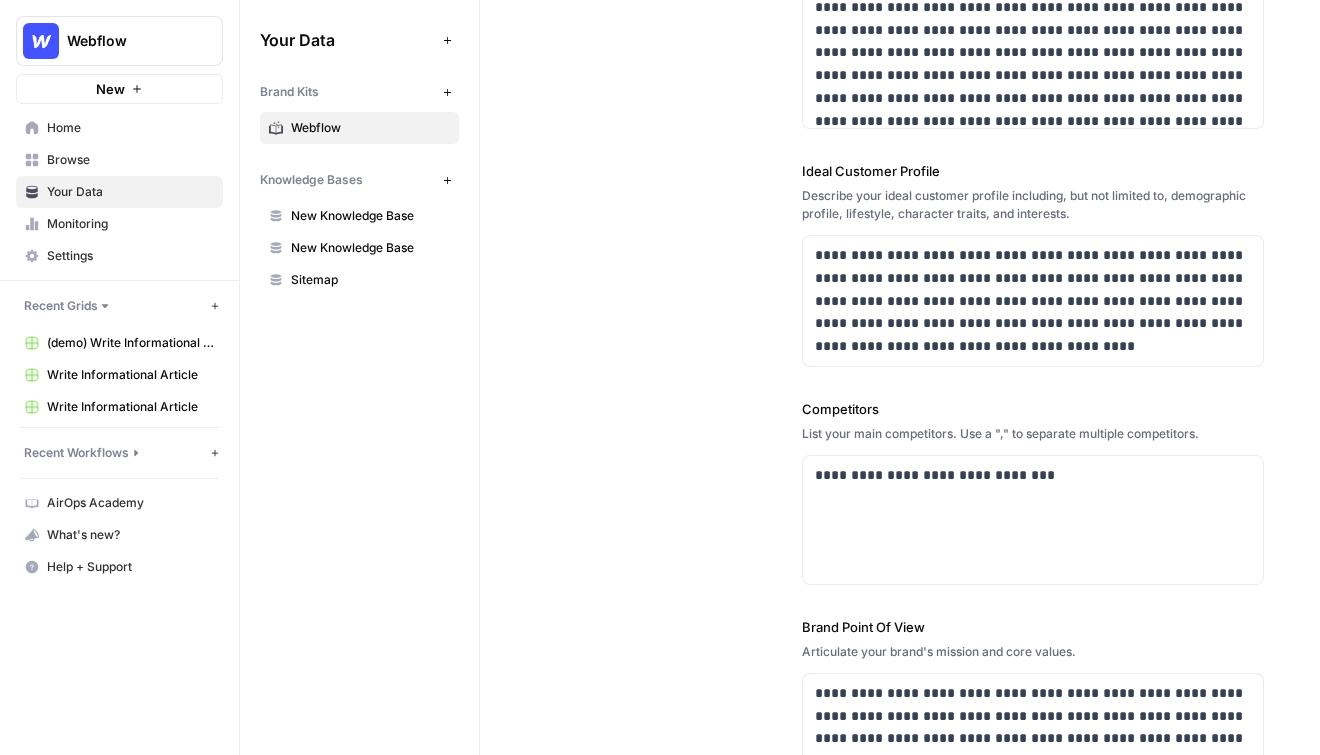 scroll, scrollTop: 431, scrollLeft: 0, axis: vertical 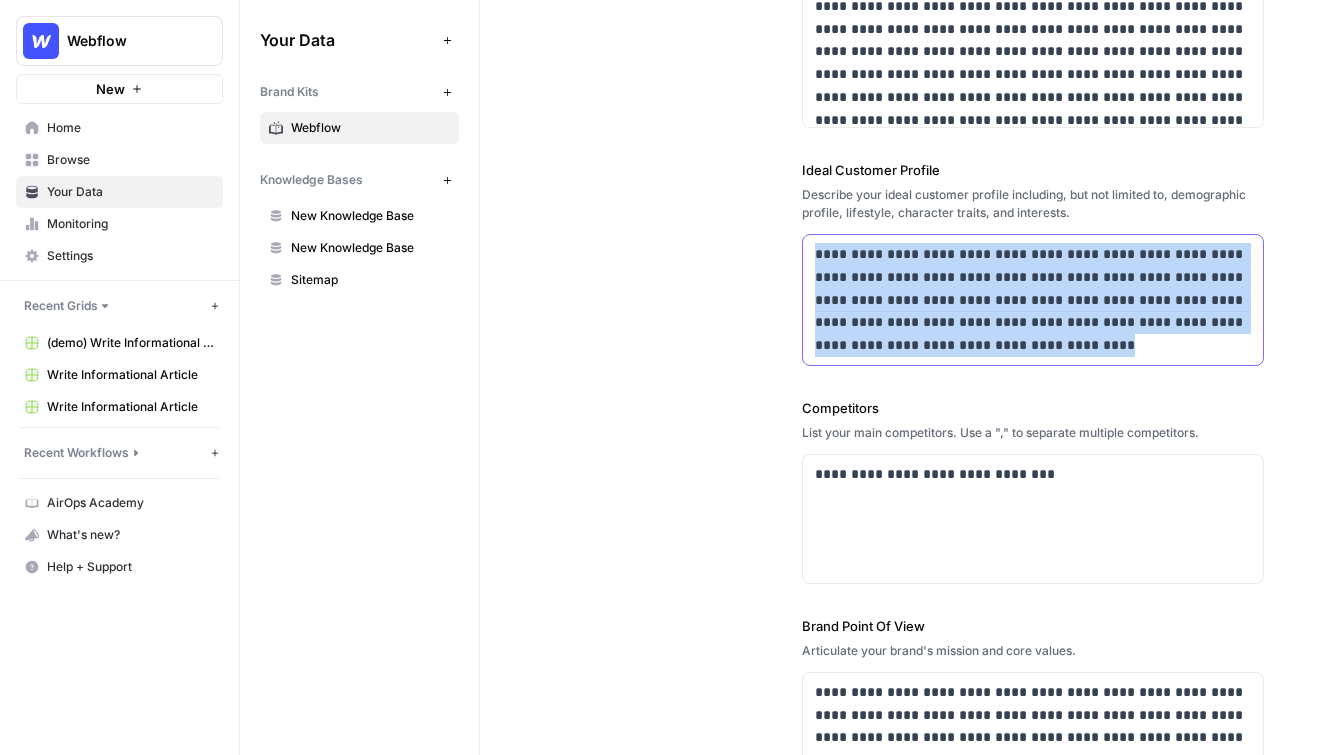 drag, startPoint x: 1032, startPoint y: 348, endPoint x: 805, endPoint y: 228, distance: 256.76642 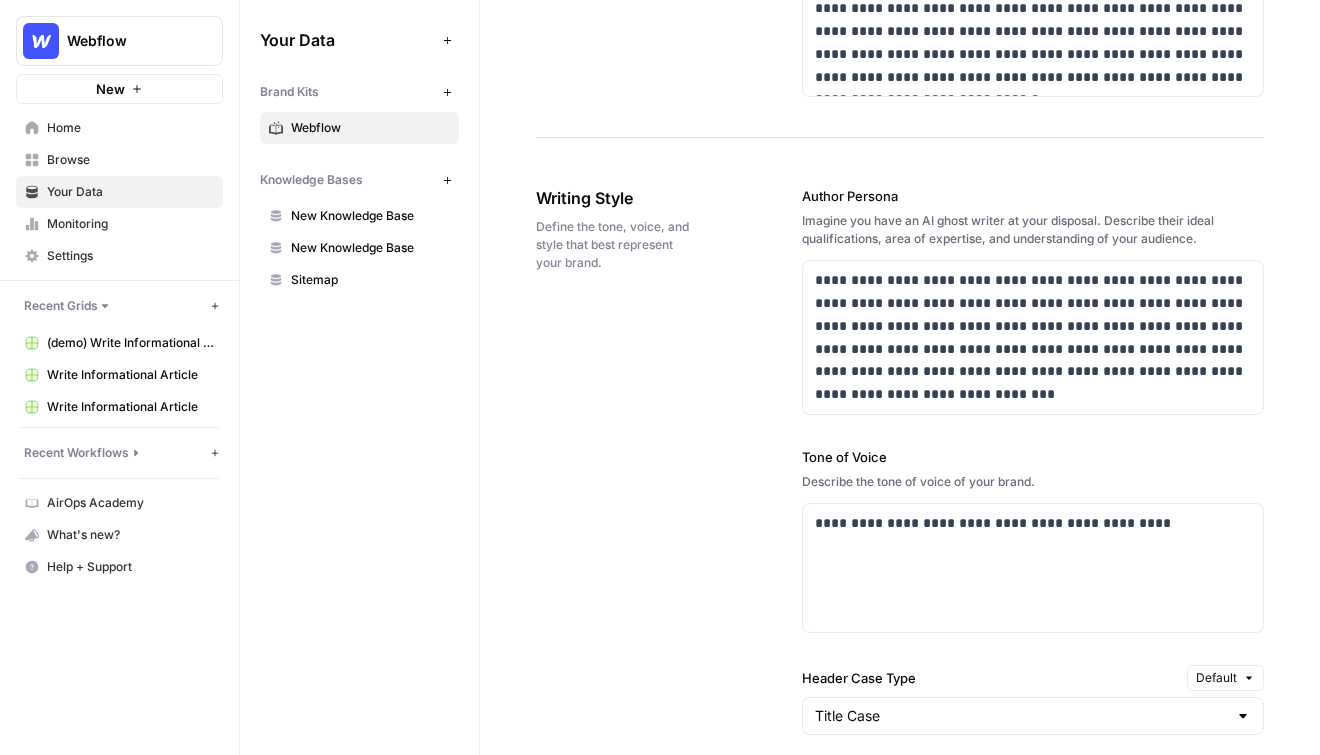 scroll, scrollTop: 1431, scrollLeft: 0, axis: vertical 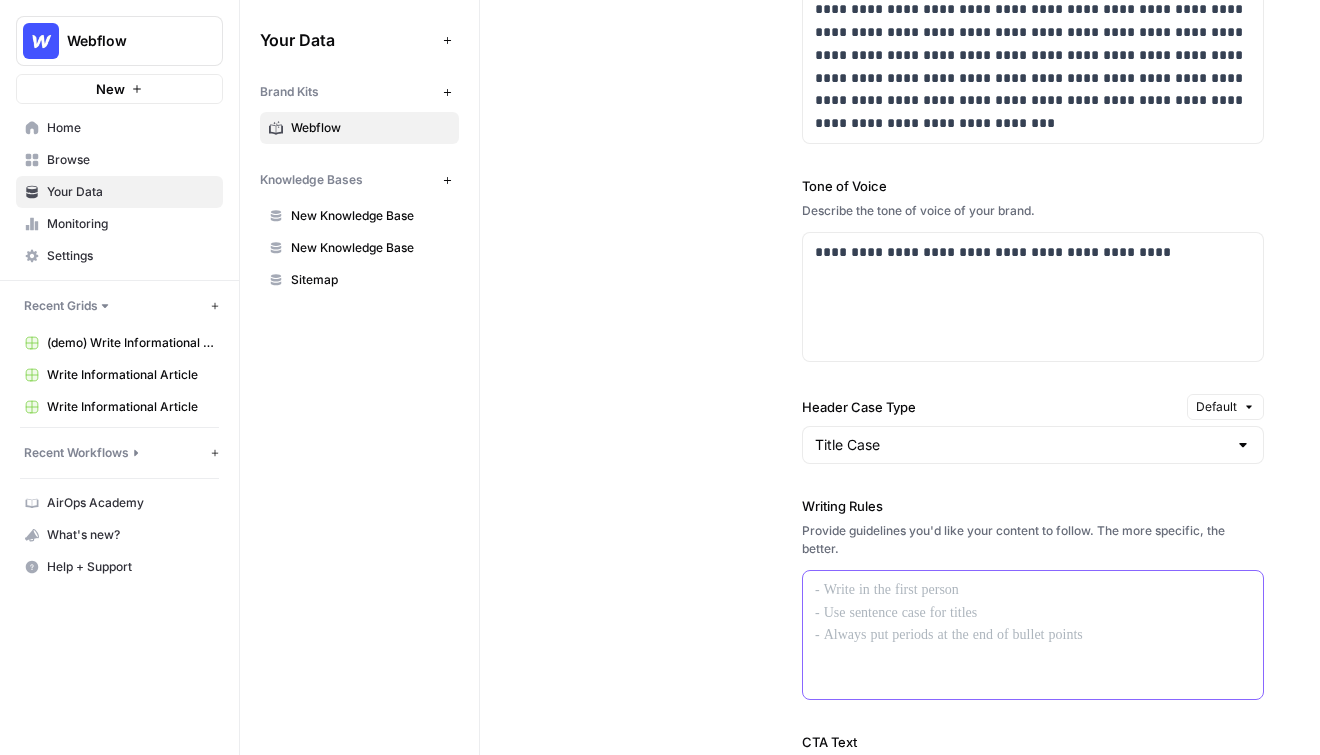 click at bounding box center (1033, 635) 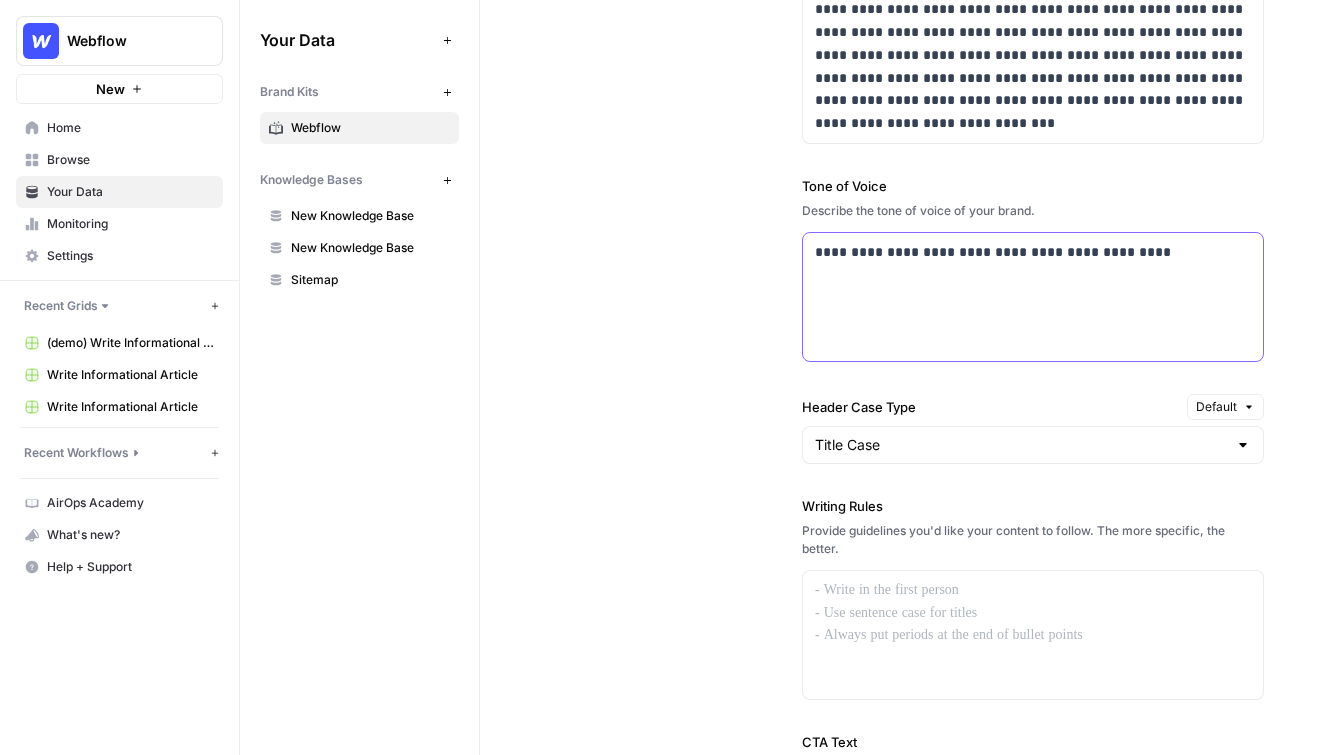 click on "**********" at bounding box center (1033, 297) 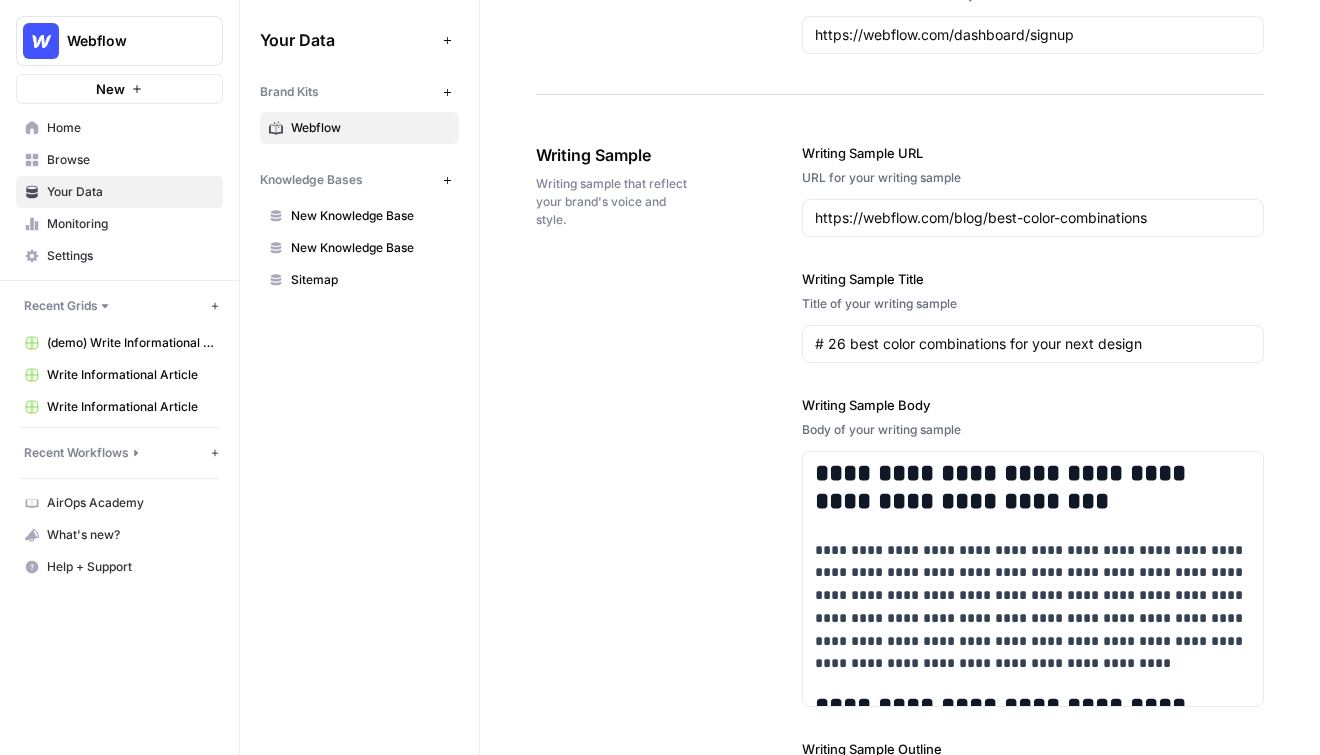 scroll, scrollTop: 2320, scrollLeft: 0, axis: vertical 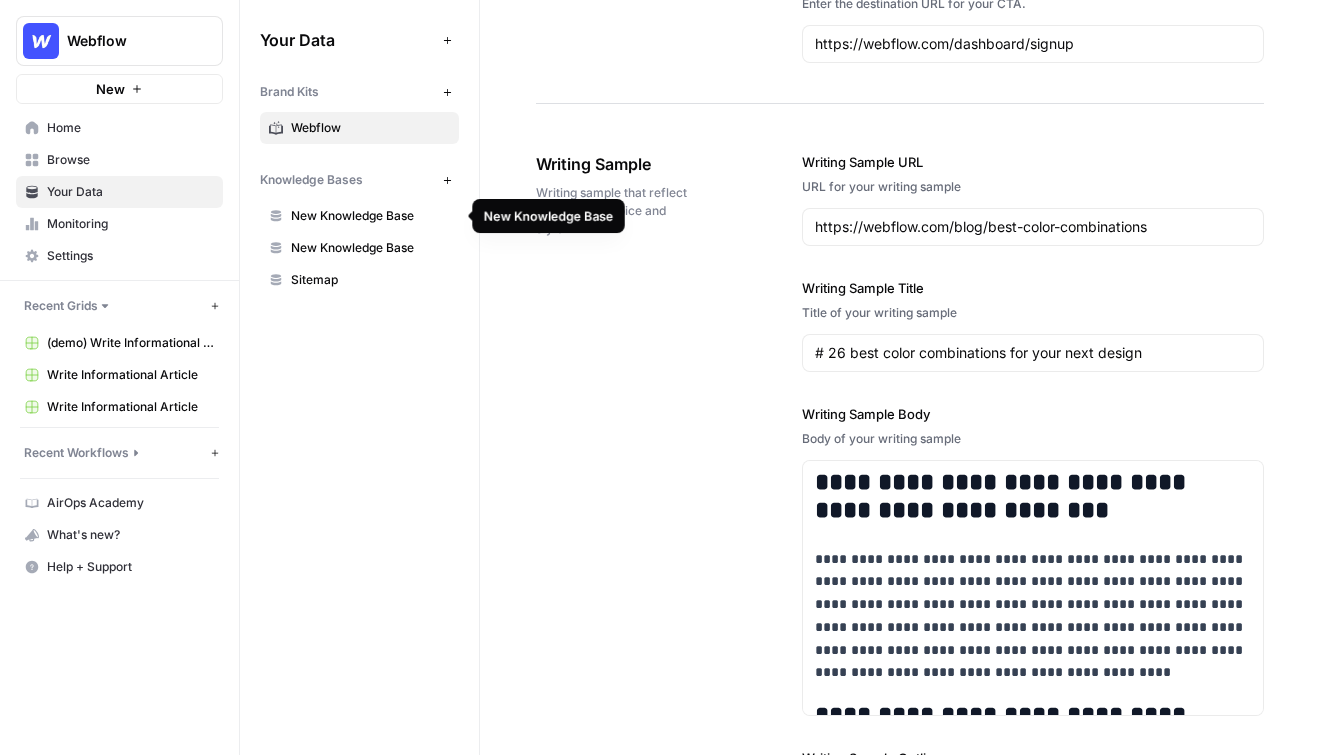 click on "New Knowledge Base" at bounding box center (370, 216) 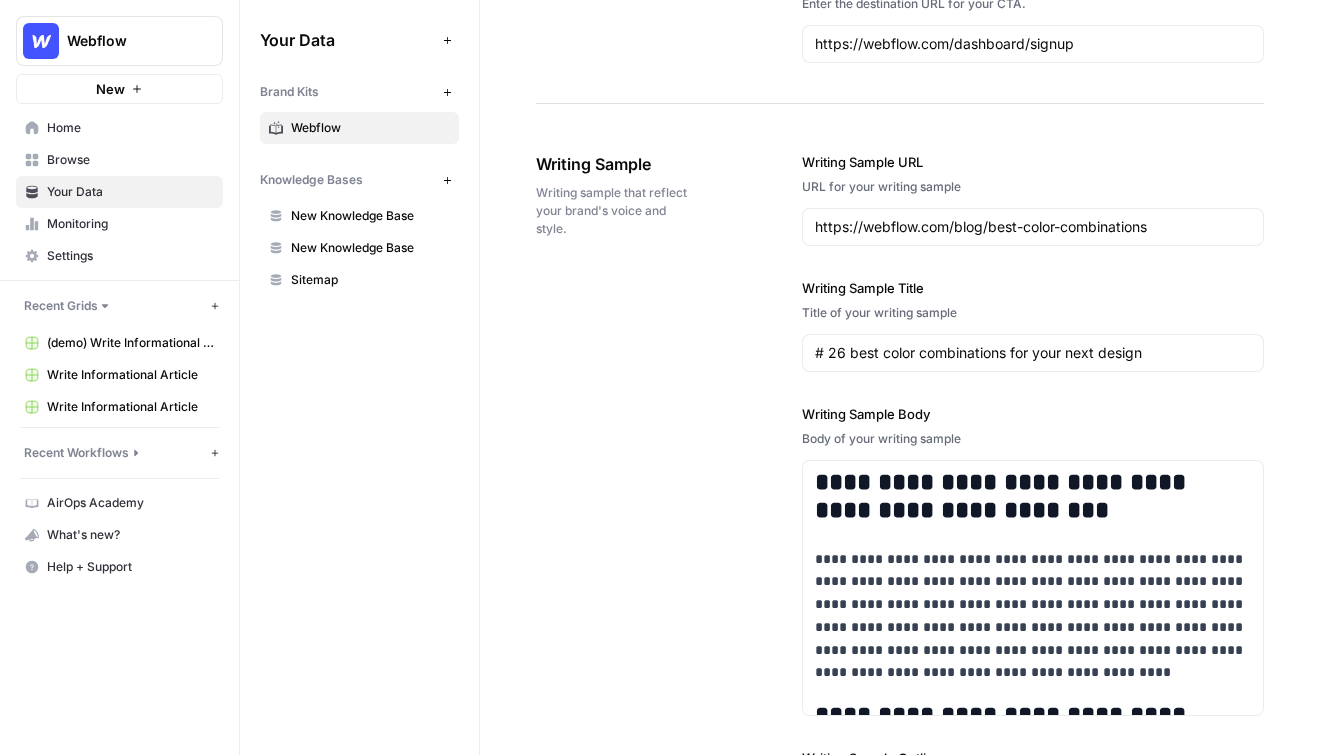 scroll, scrollTop: 0, scrollLeft: 0, axis: both 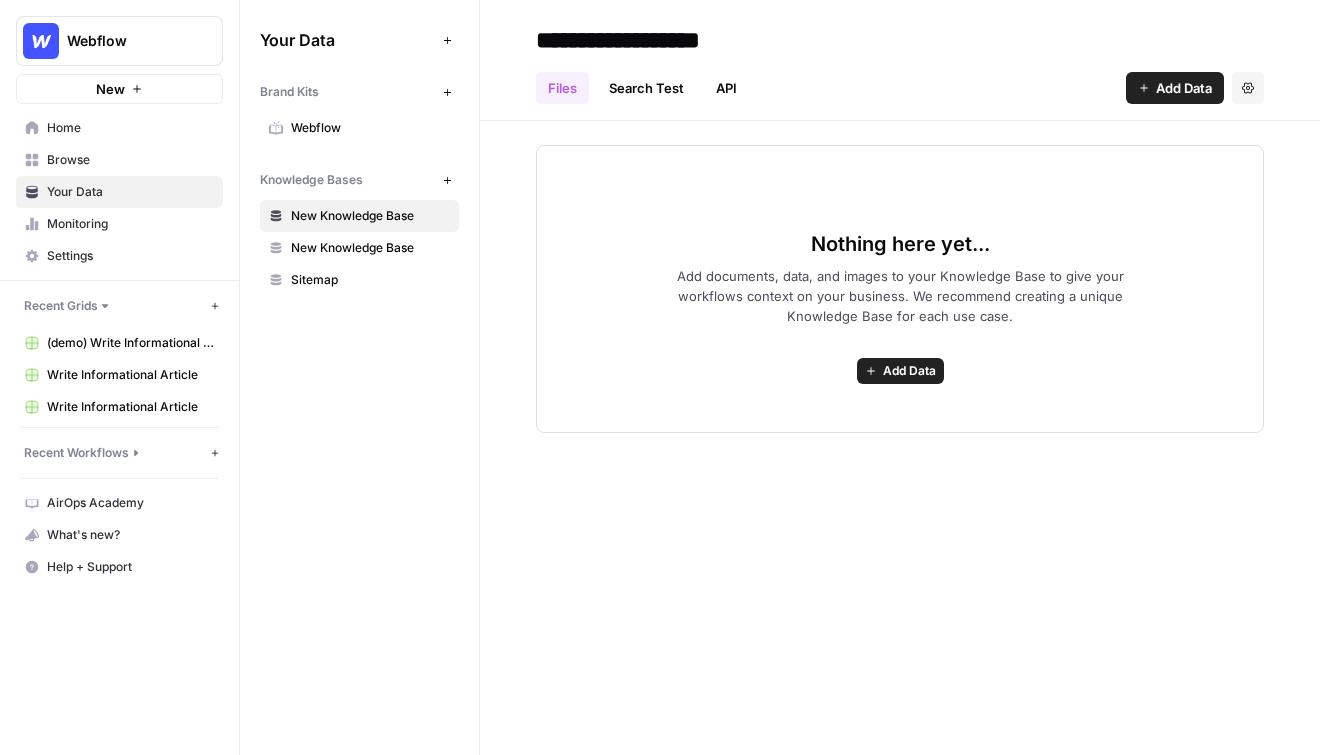 click on "Add Data" at bounding box center (909, 371) 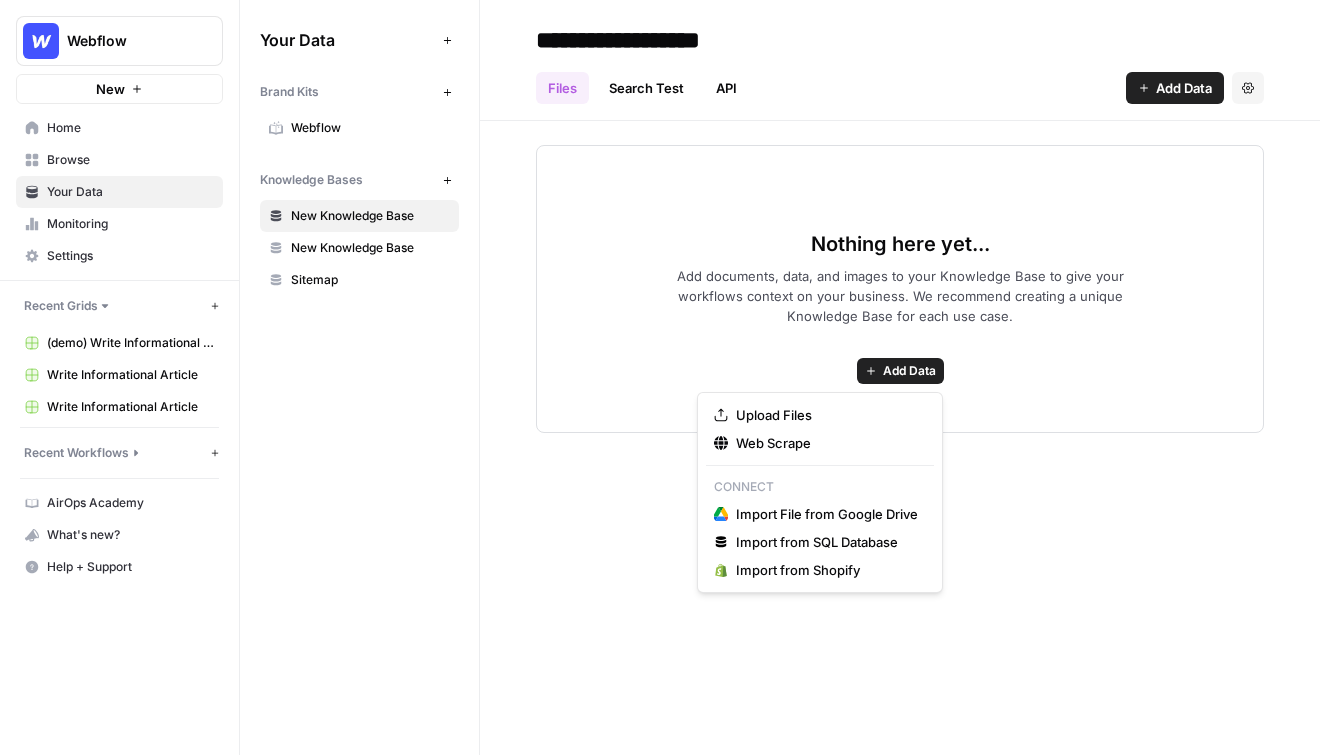 click on "**********" at bounding box center (900, 377) 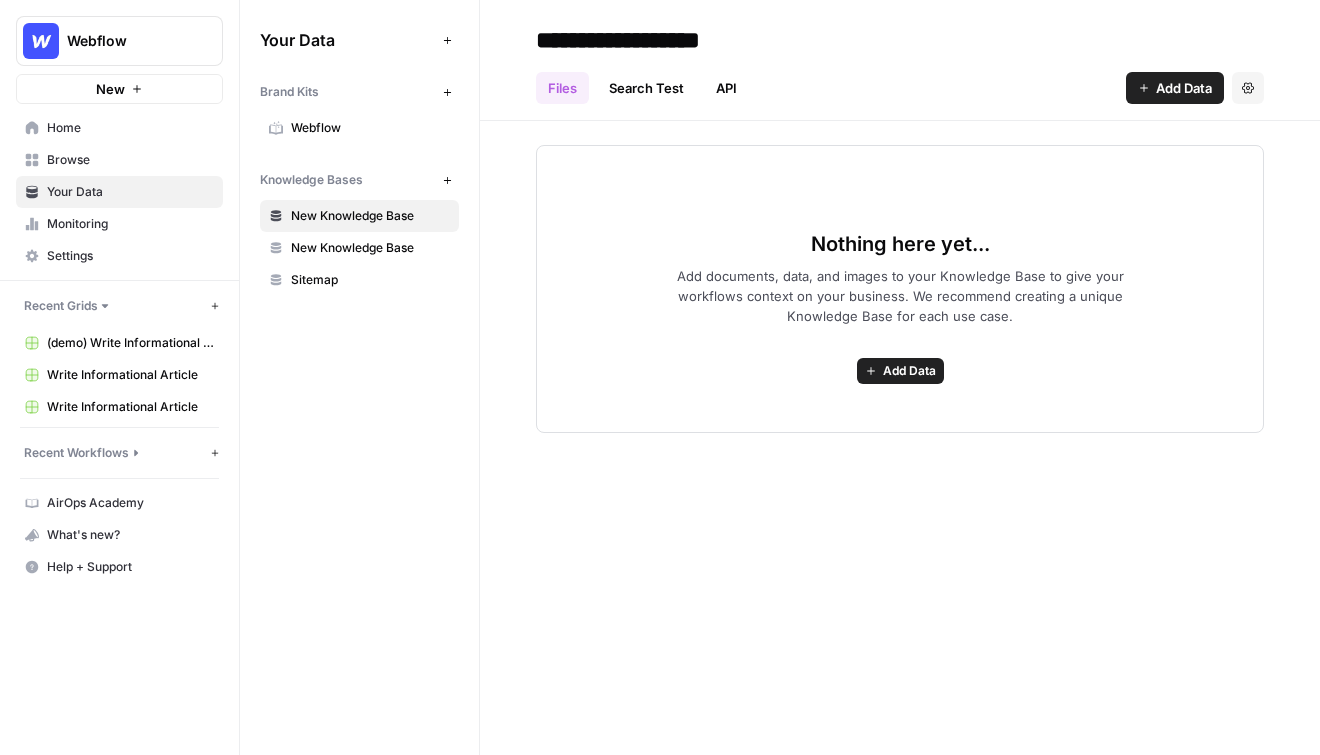 click on "Browse" at bounding box center [130, 160] 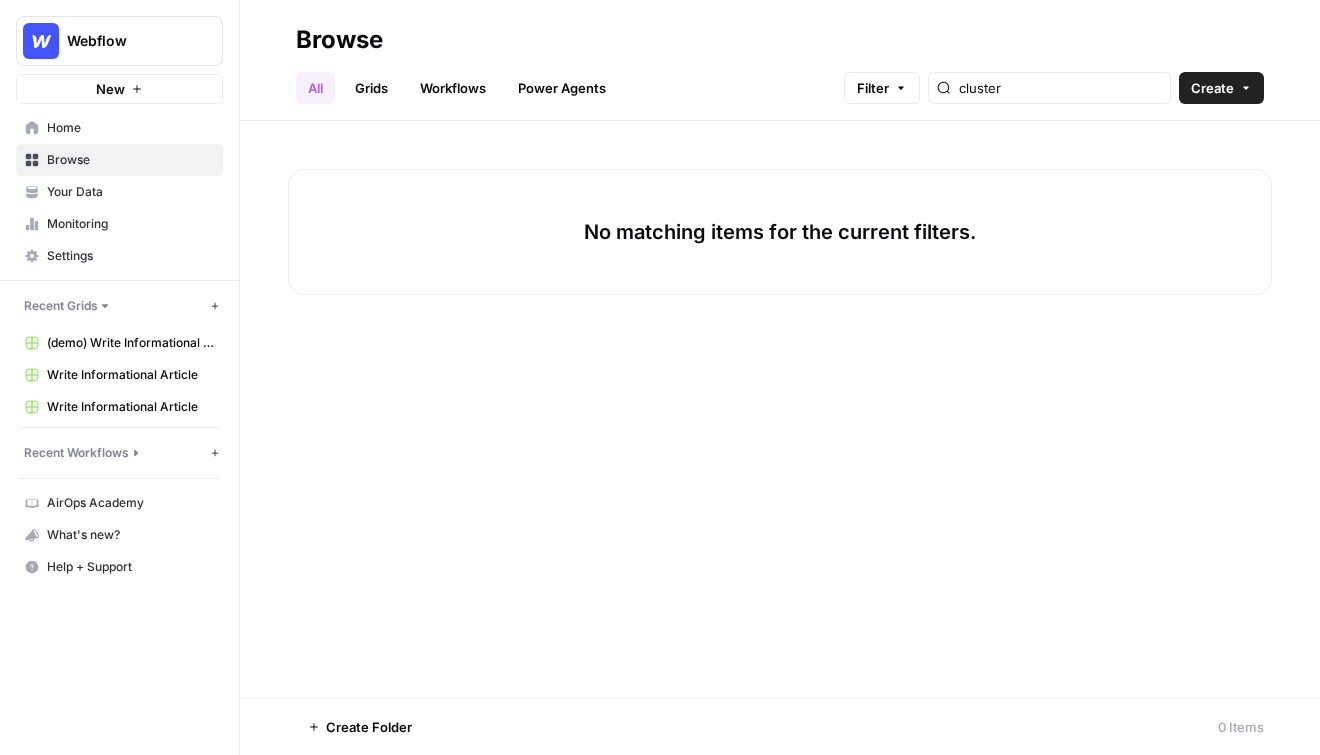 click on "Workflows" at bounding box center [453, 88] 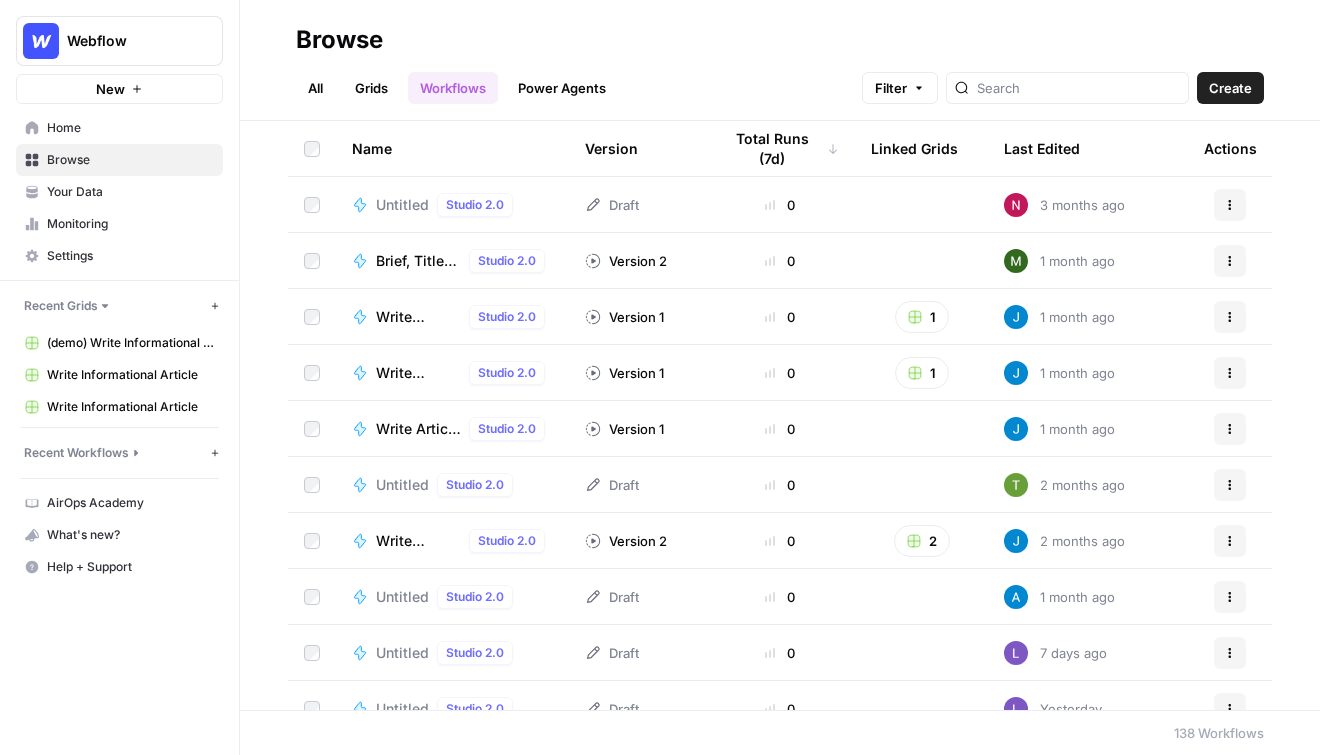 click on "Create" at bounding box center (1230, 88) 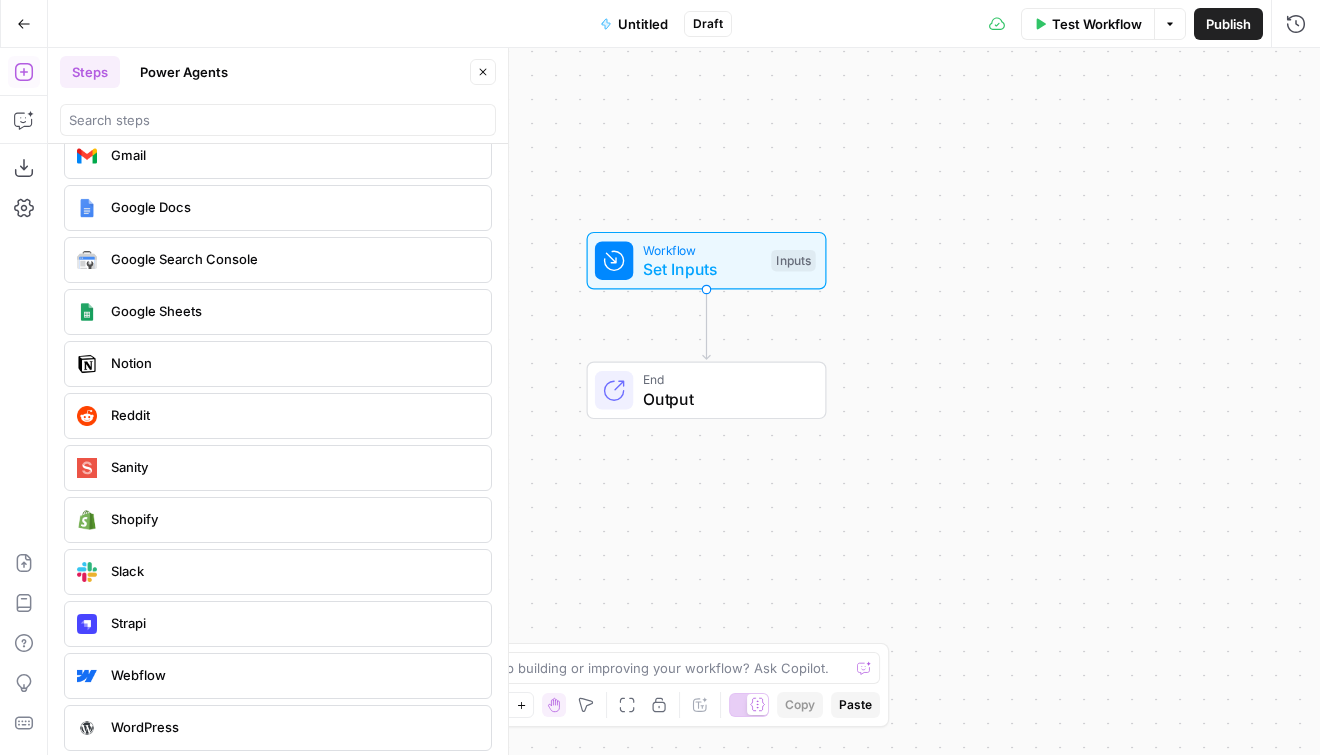 scroll, scrollTop: 3747, scrollLeft: 0, axis: vertical 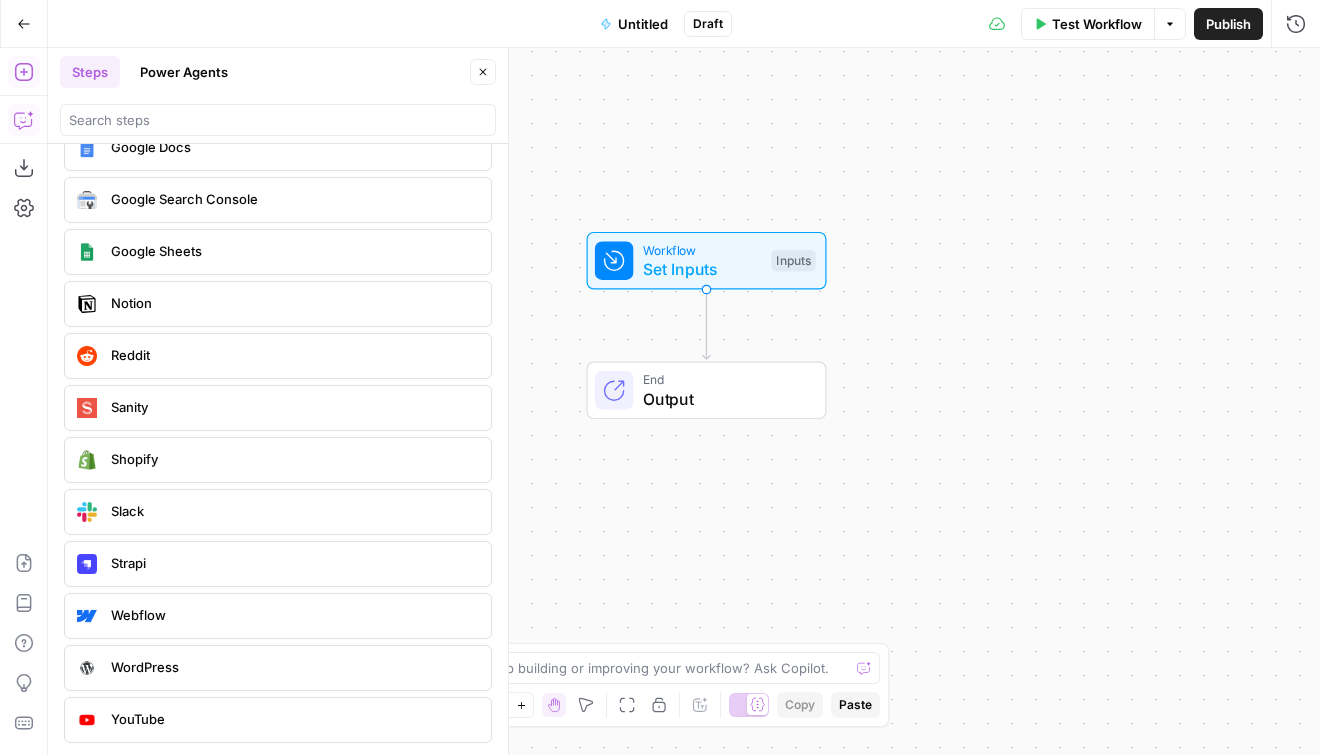 click 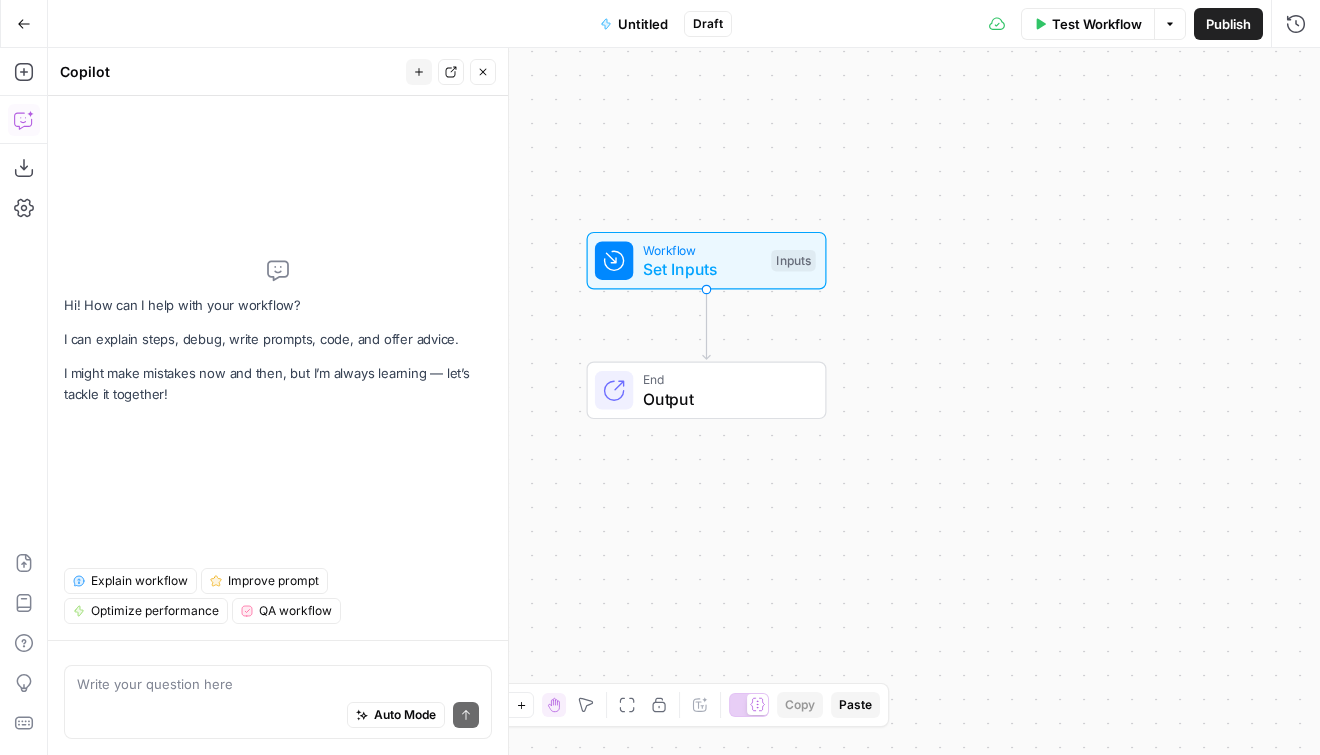 click at bounding box center [278, 684] 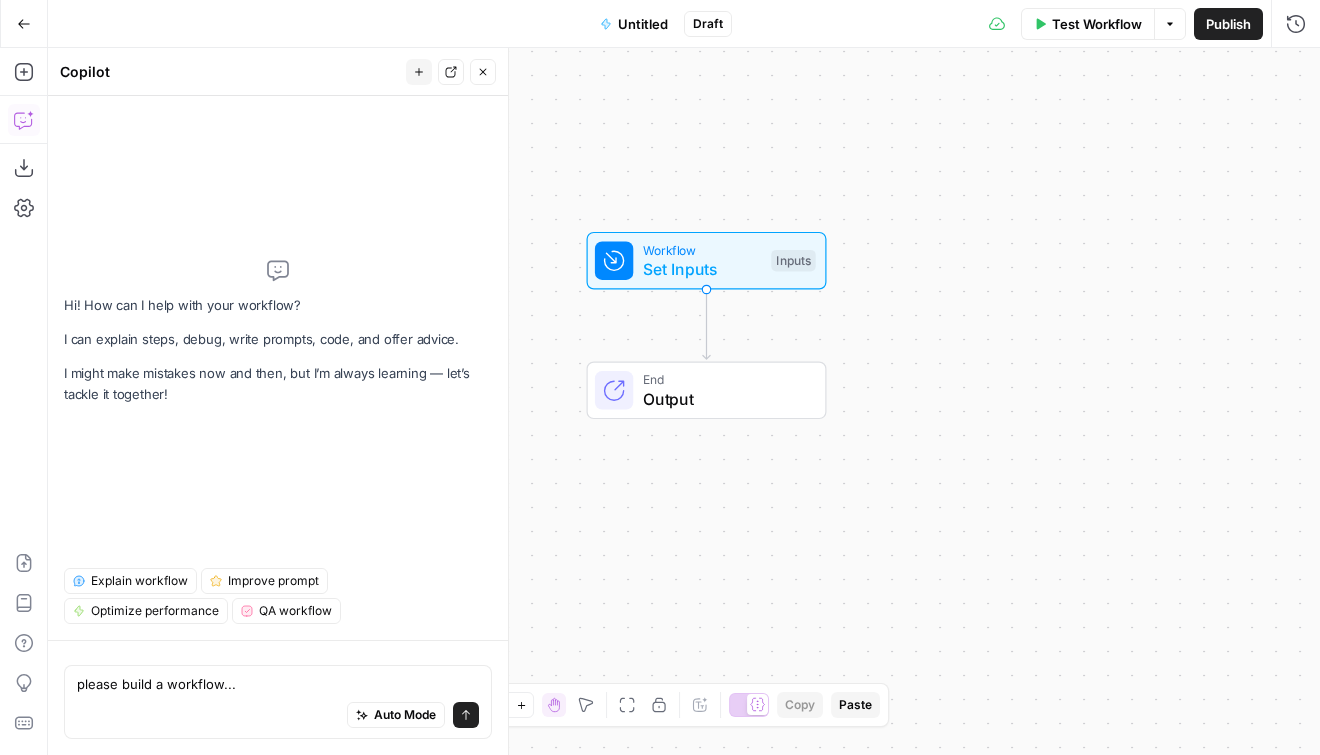 type on "please build a workflow..." 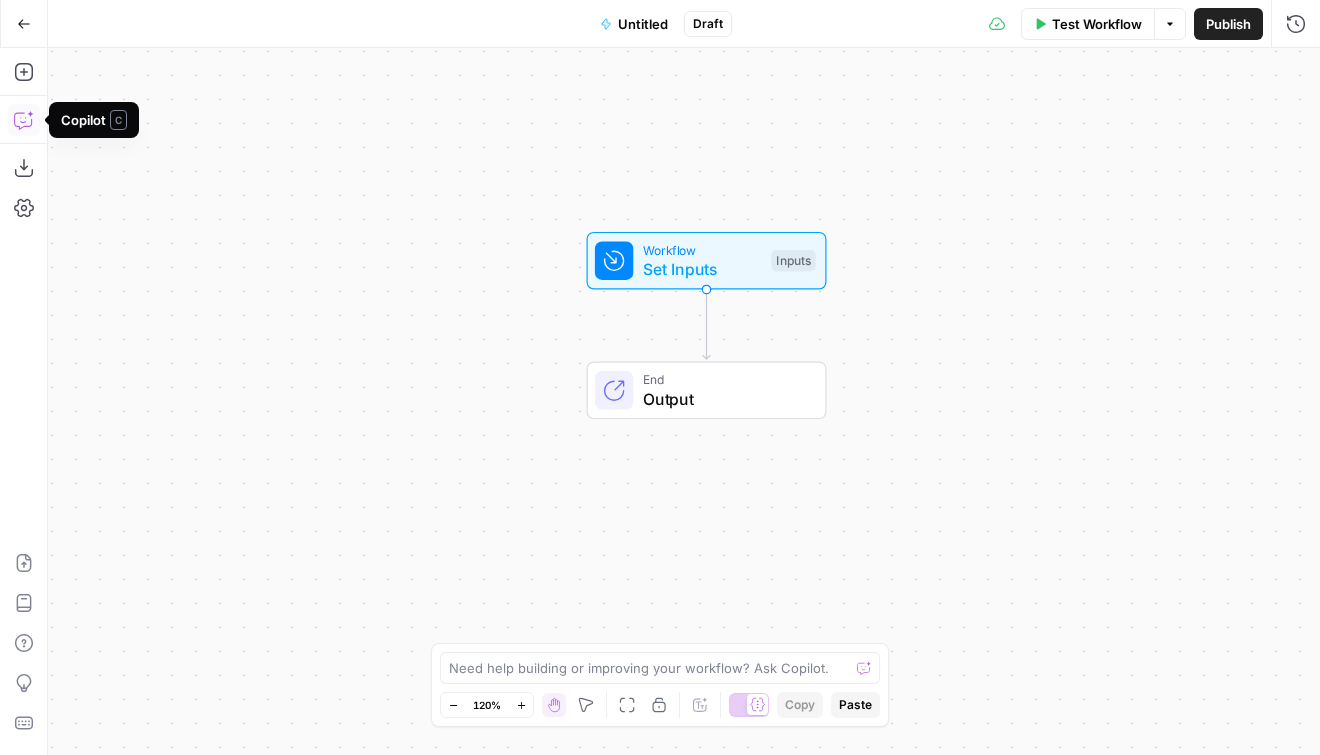 click on "Copilot" at bounding box center [24, 120] 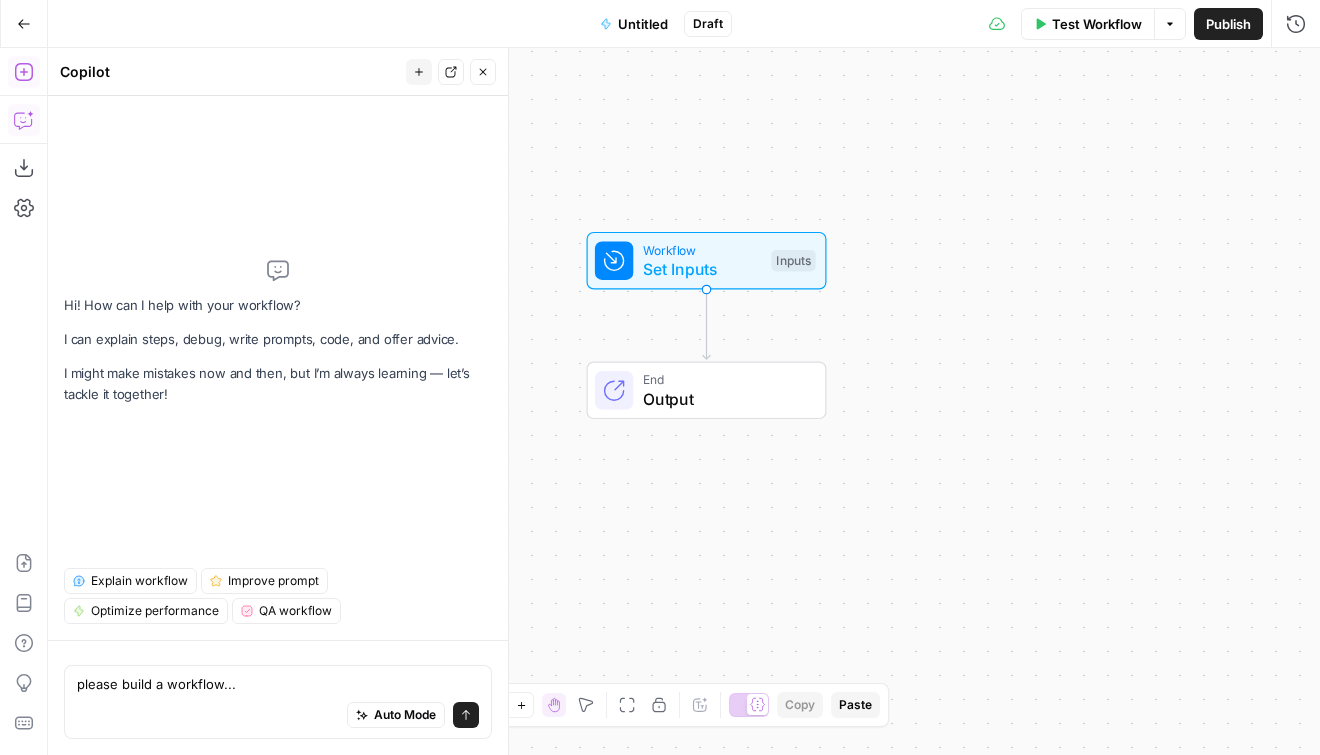 click 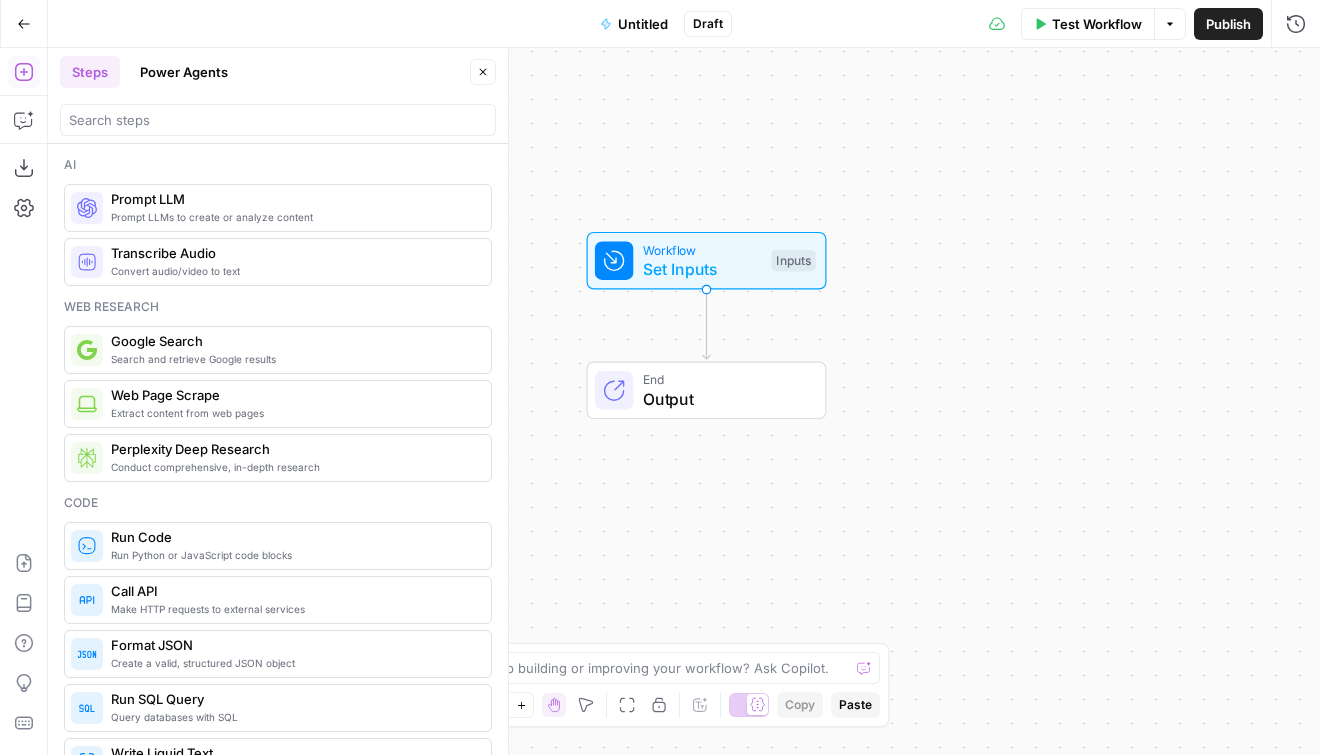 click on "Steps" at bounding box center (90, 72) 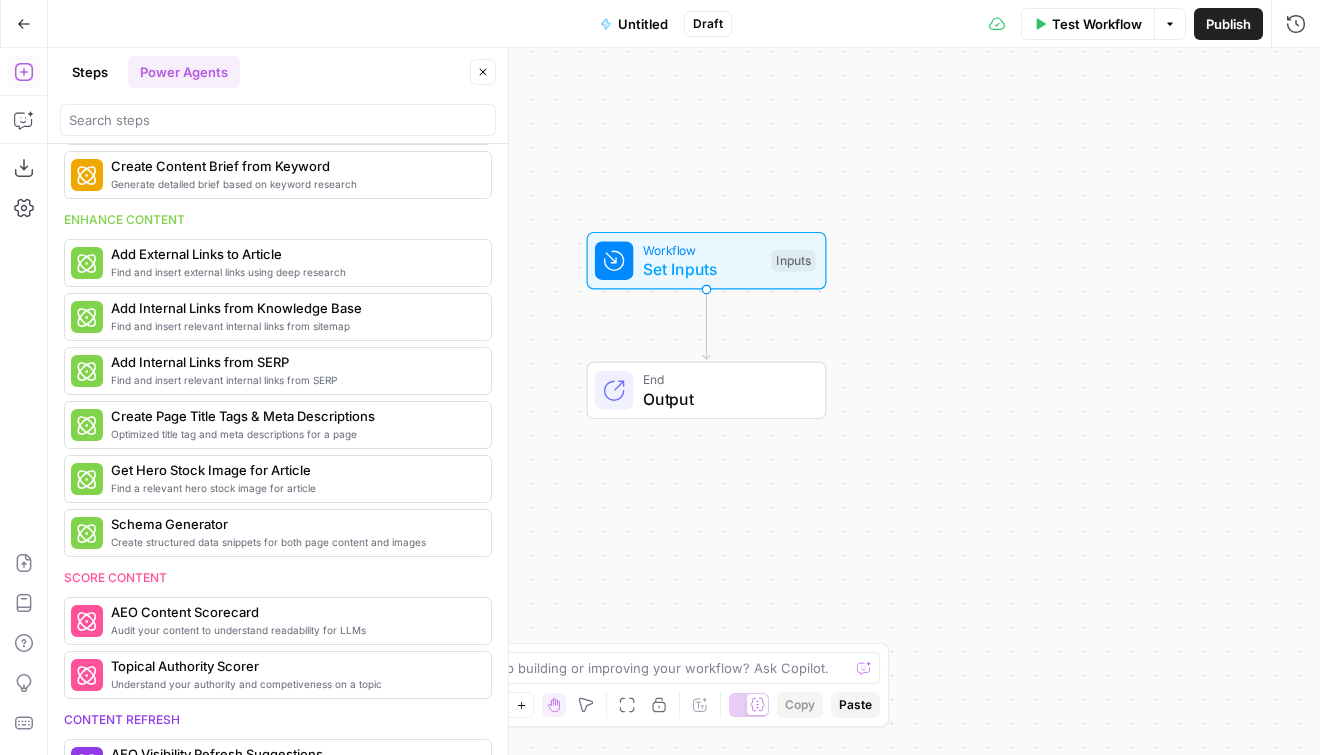 scroll, scrollTop: 262, scrollLeft: 0, axis: vertical 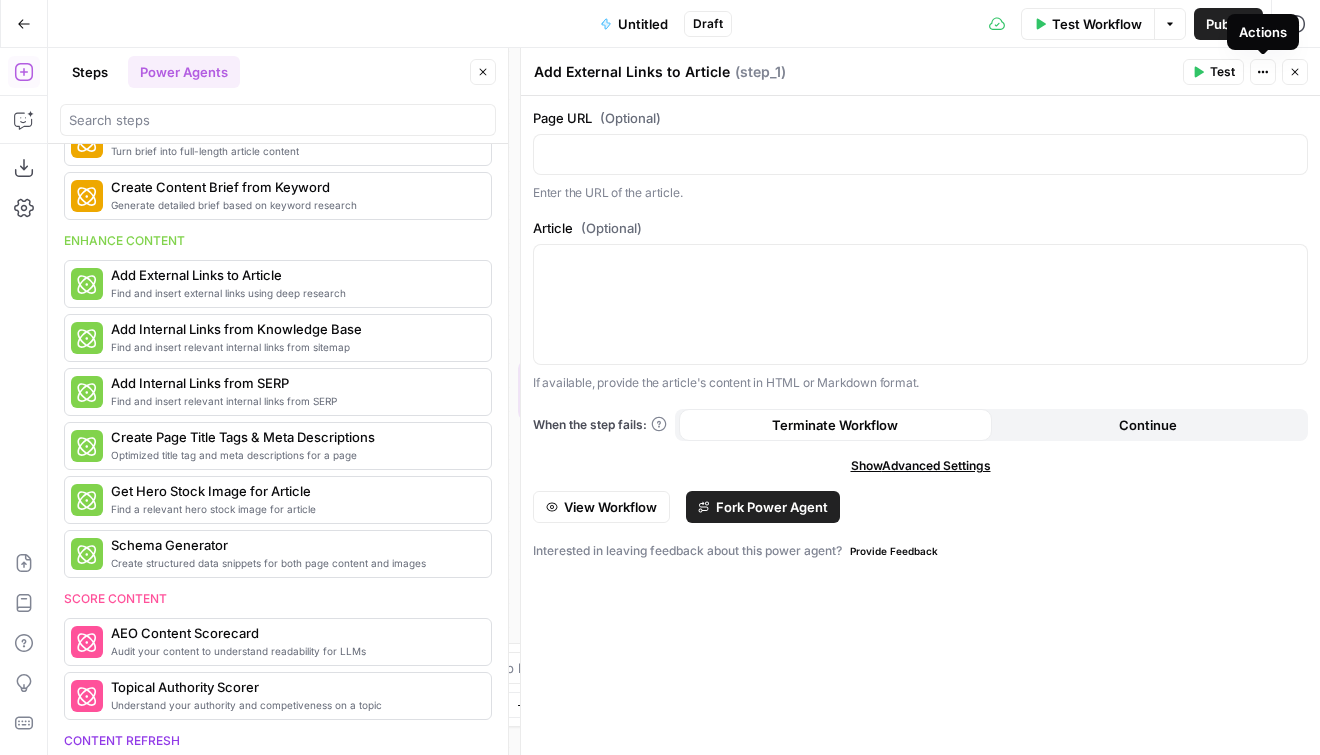 click on "Close" at bounding box center (1295, 72) 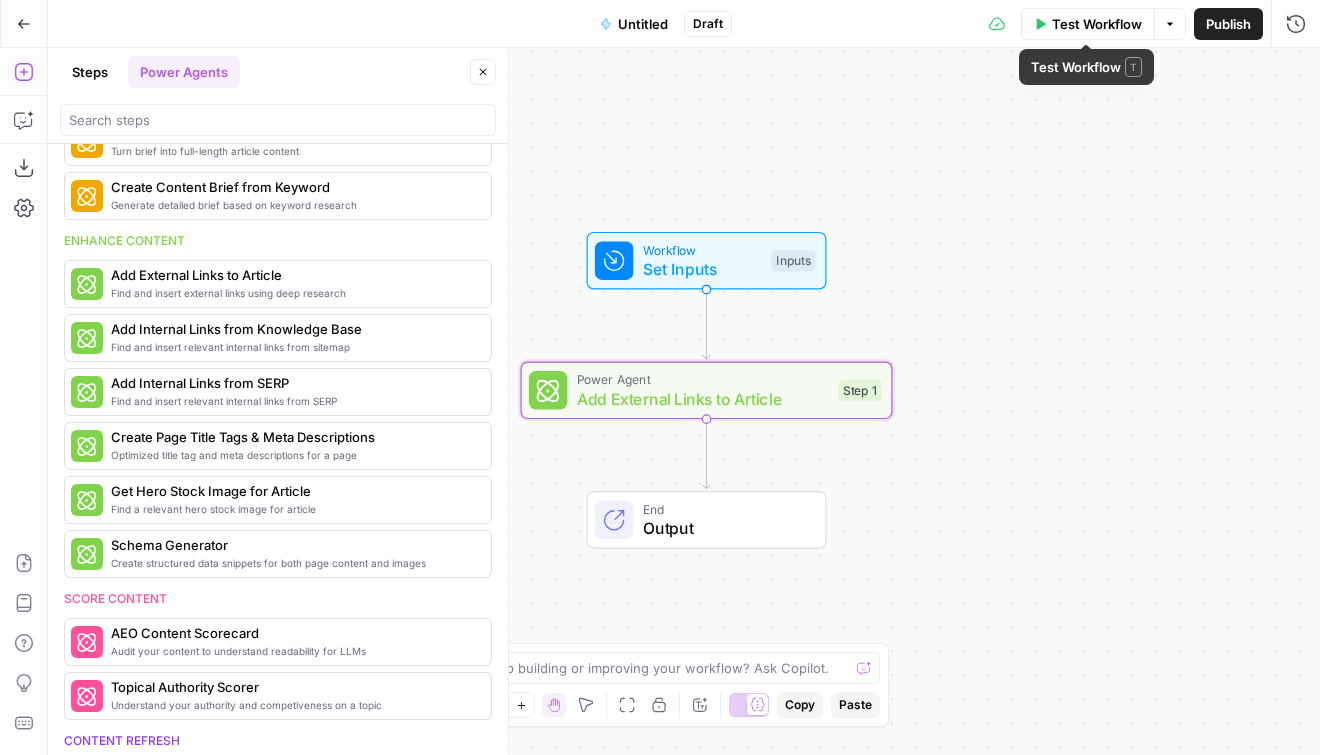 click on "Publish" at bounding box center [1228, 24] 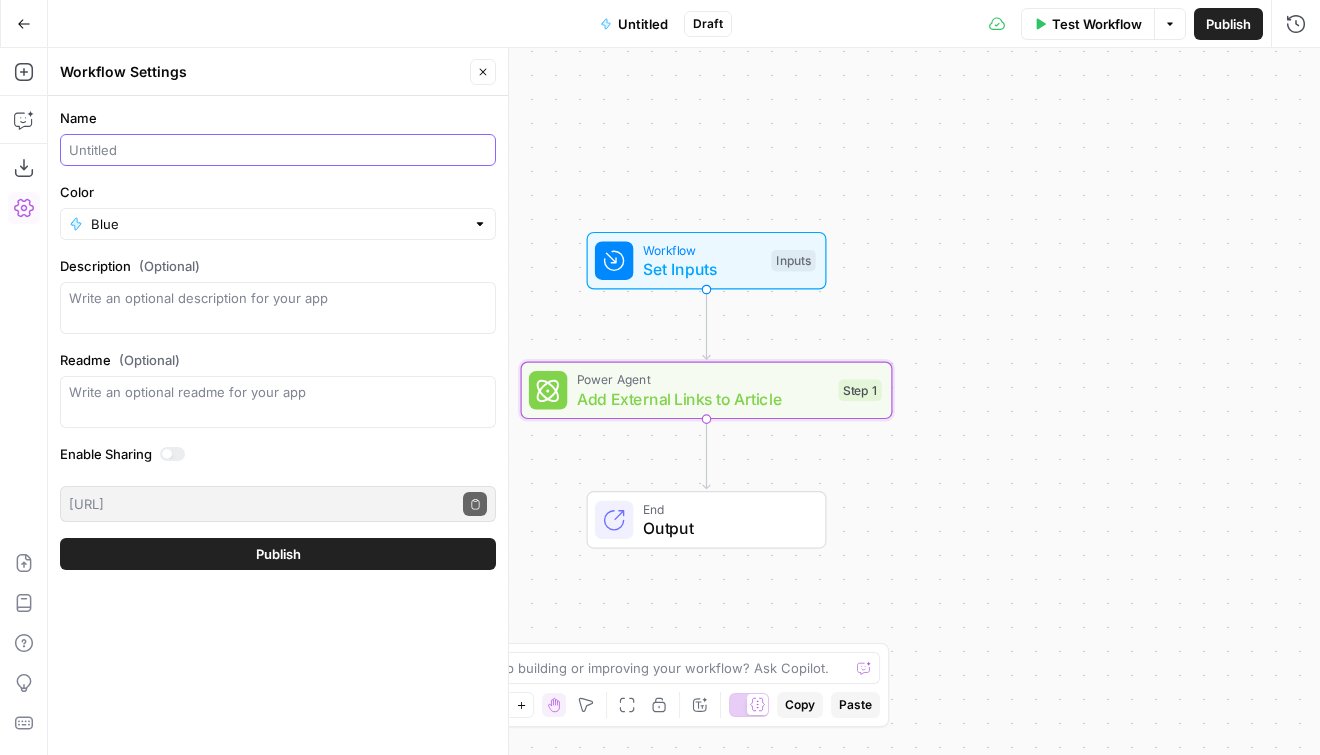 click on "Name" at bounding box center [278, 150] 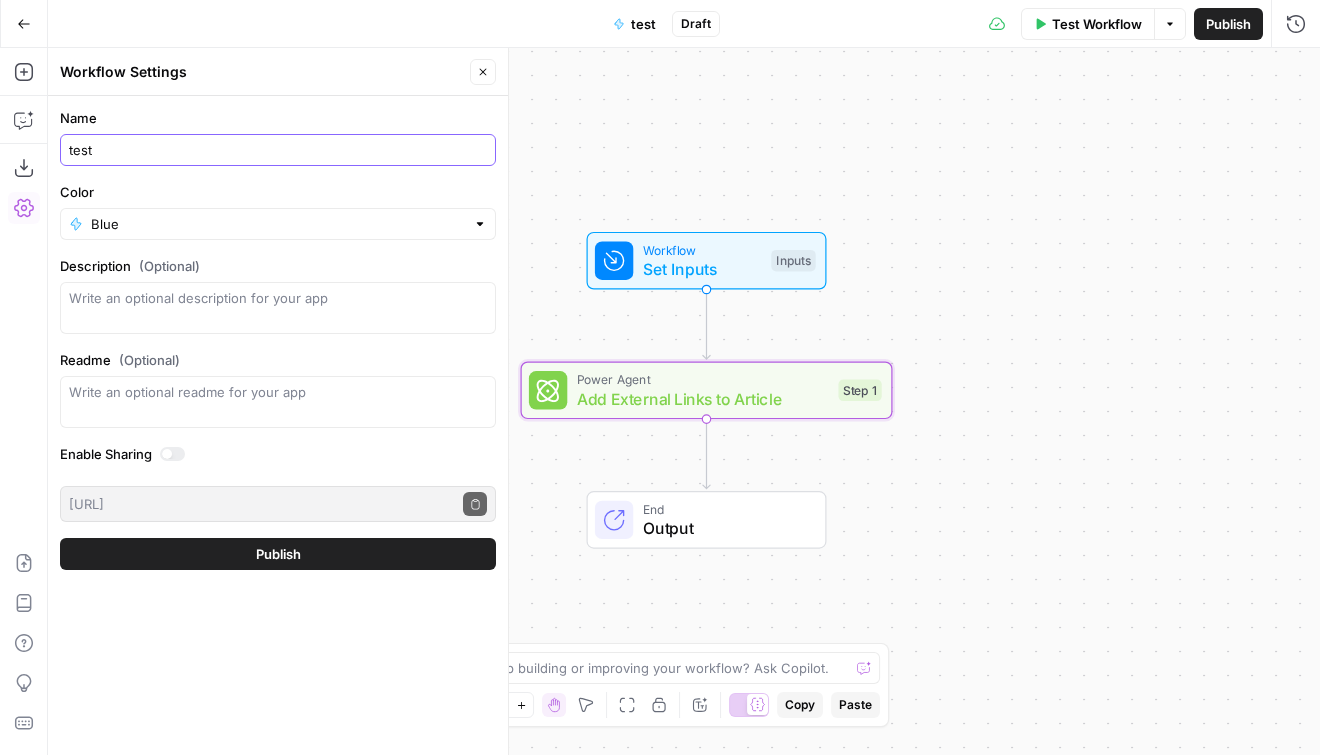 type on "test" 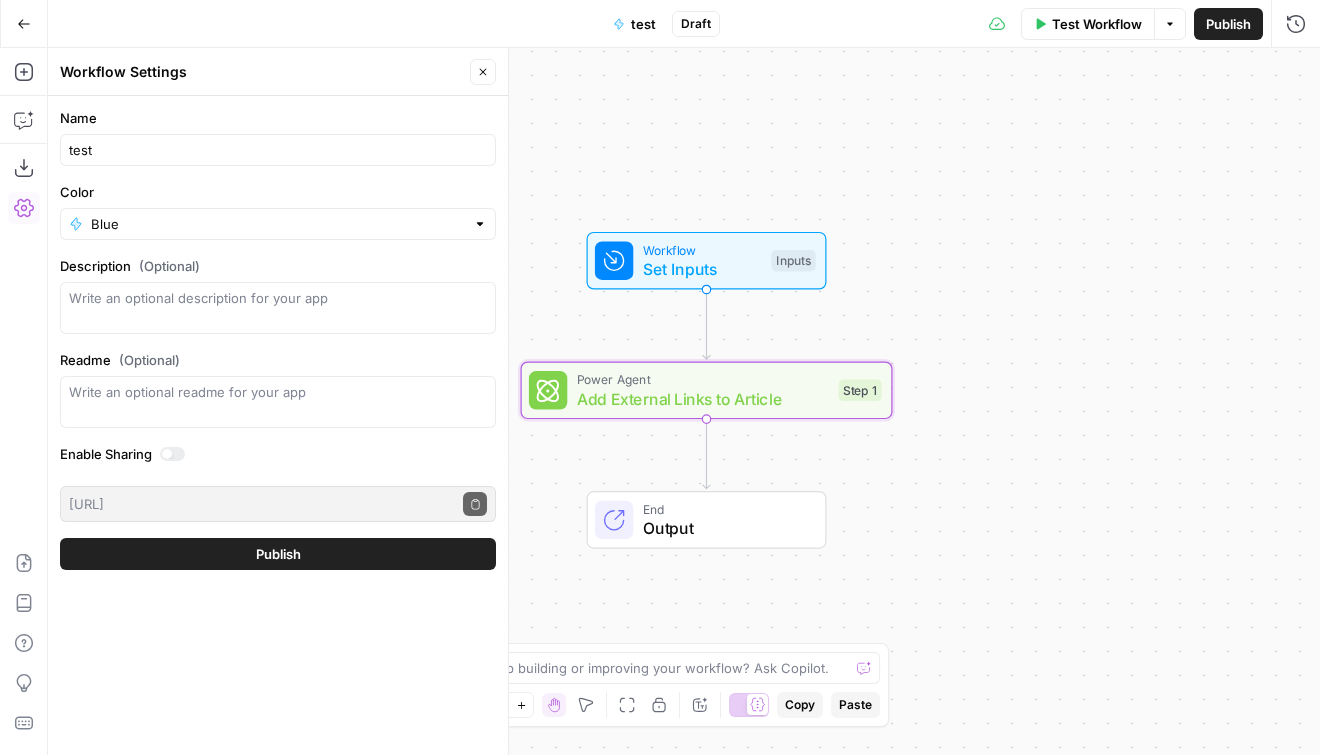 click on "Name test Color Blue Description   (Optional) Readme   (Optional) Write an optional readme for your app Enable Sharing https://app.airops.com/public_api/airops_apps/c8d83ae9-f96d-4cc7-b33a-77b065a209c1/execute Copy public execute URL Publish" at bounding box center [278, 339] 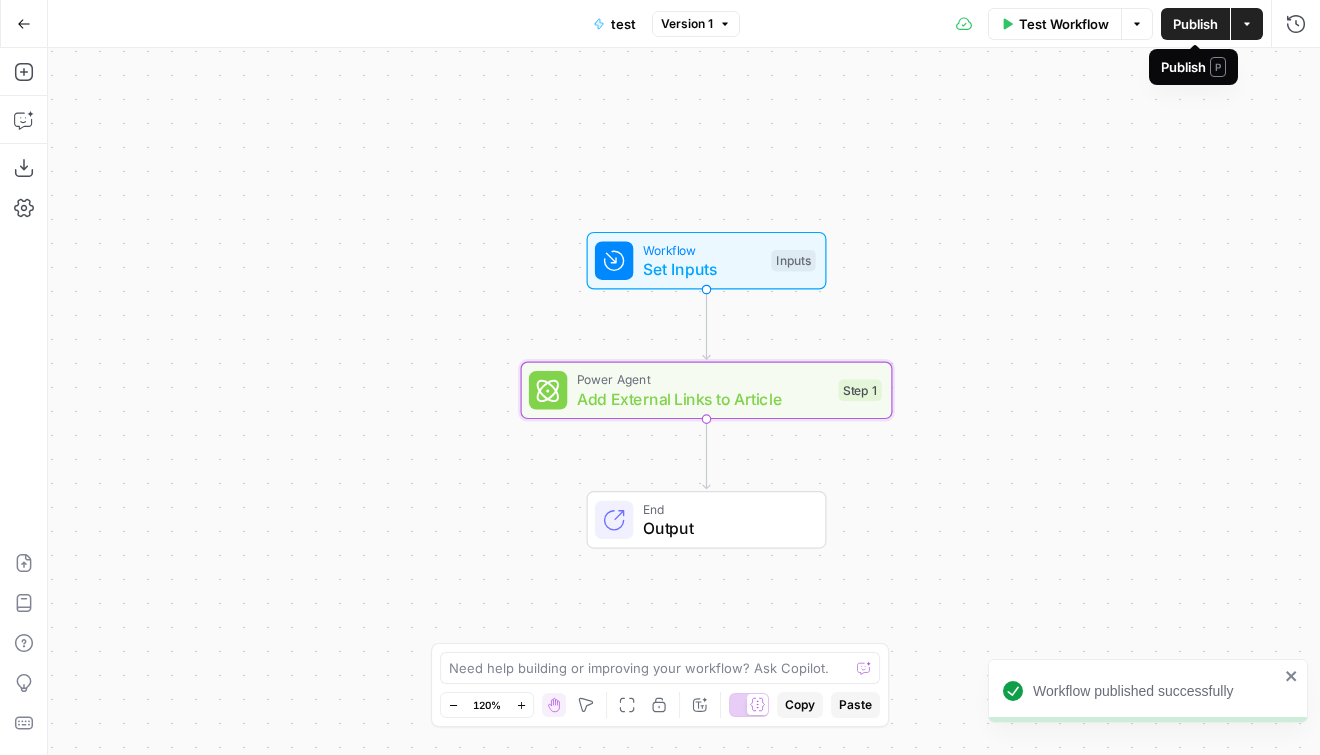 click 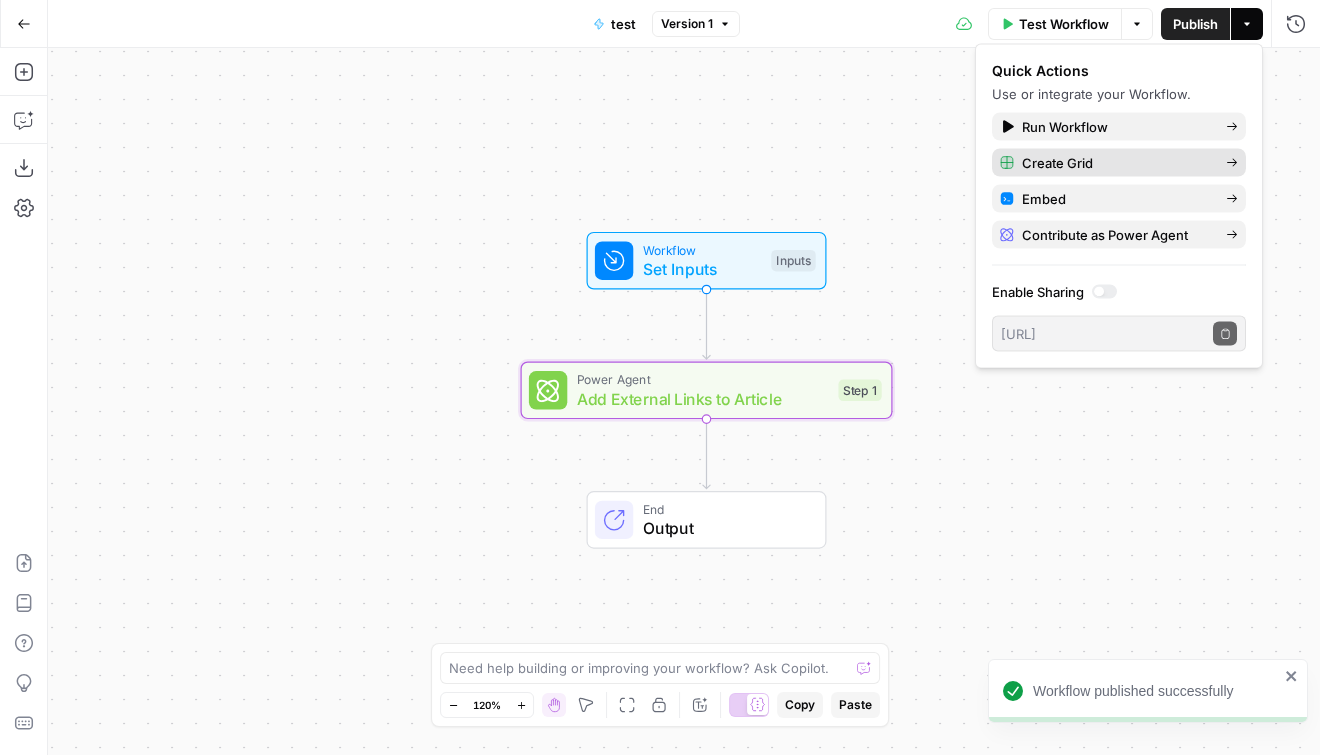click on "Create Grid" at bounding box center [1116, 163] 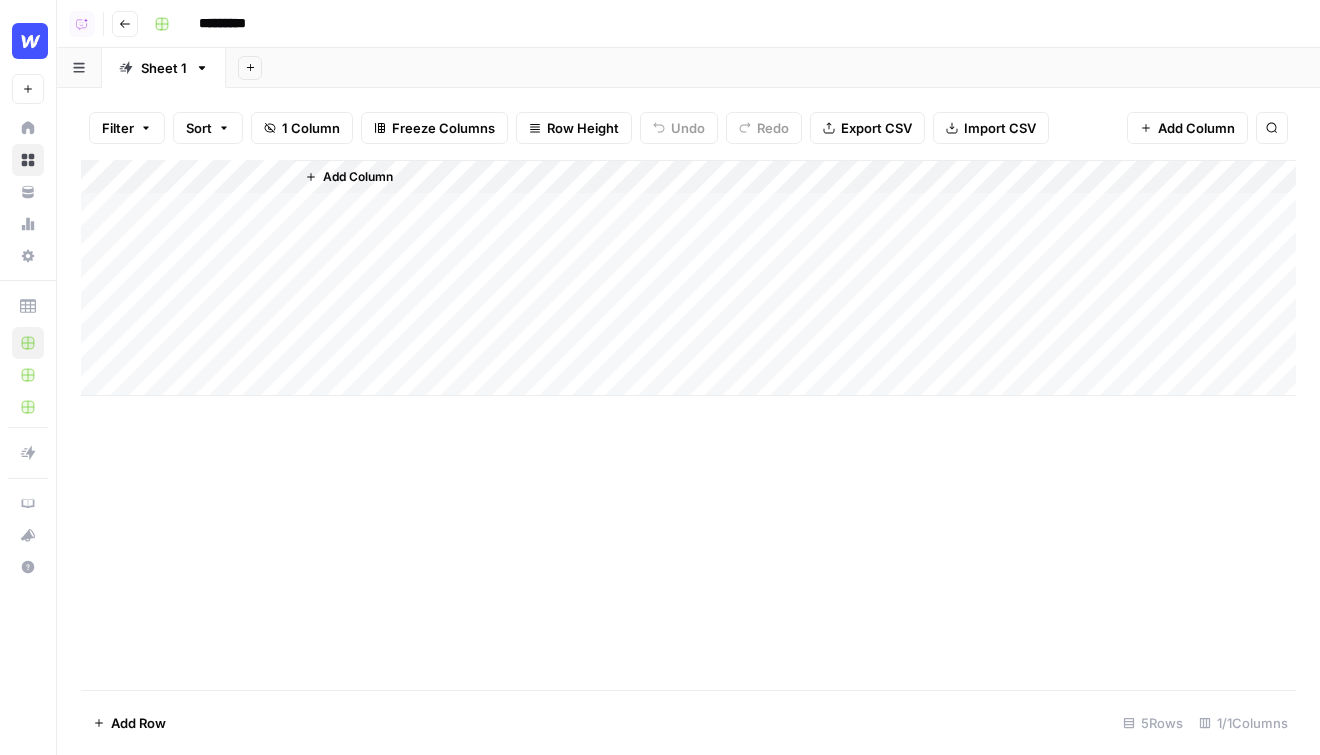click on "Add Column" at bounding box center [358, 177] 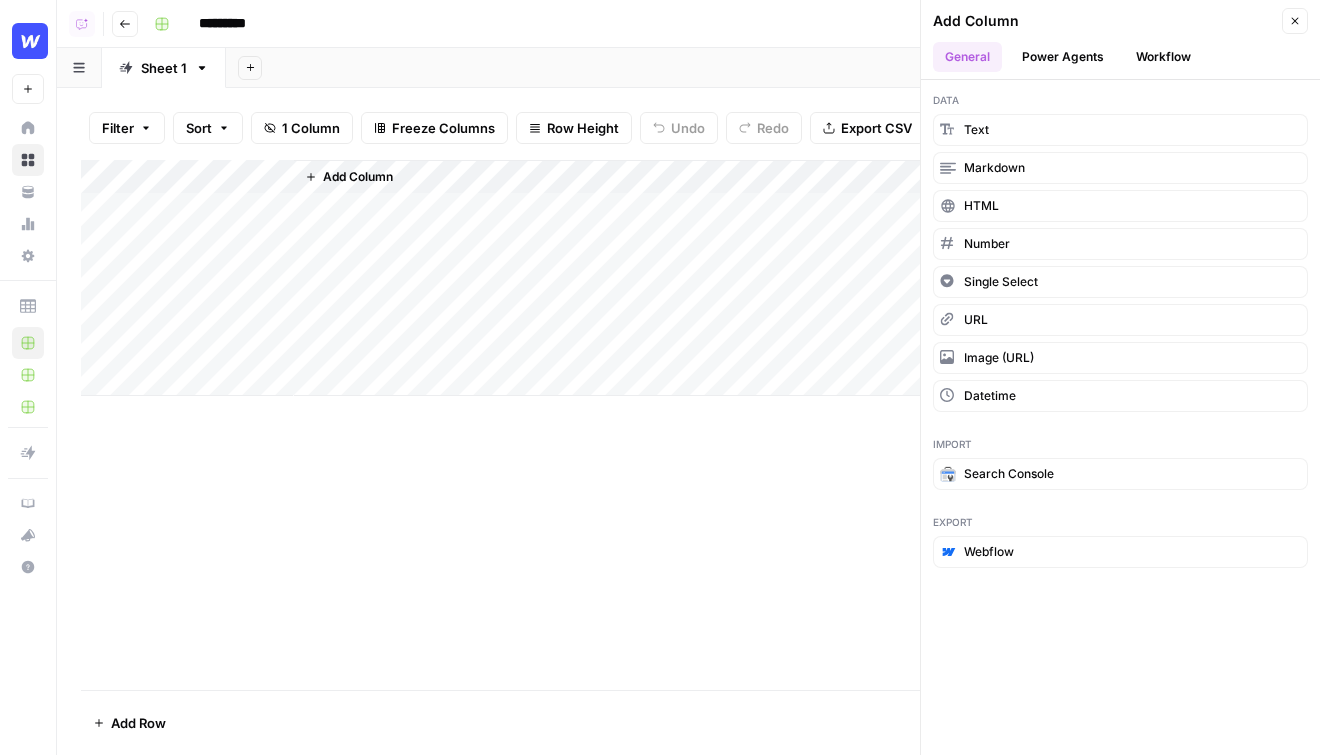 click on "Text" at bounding box center [1120, 130] 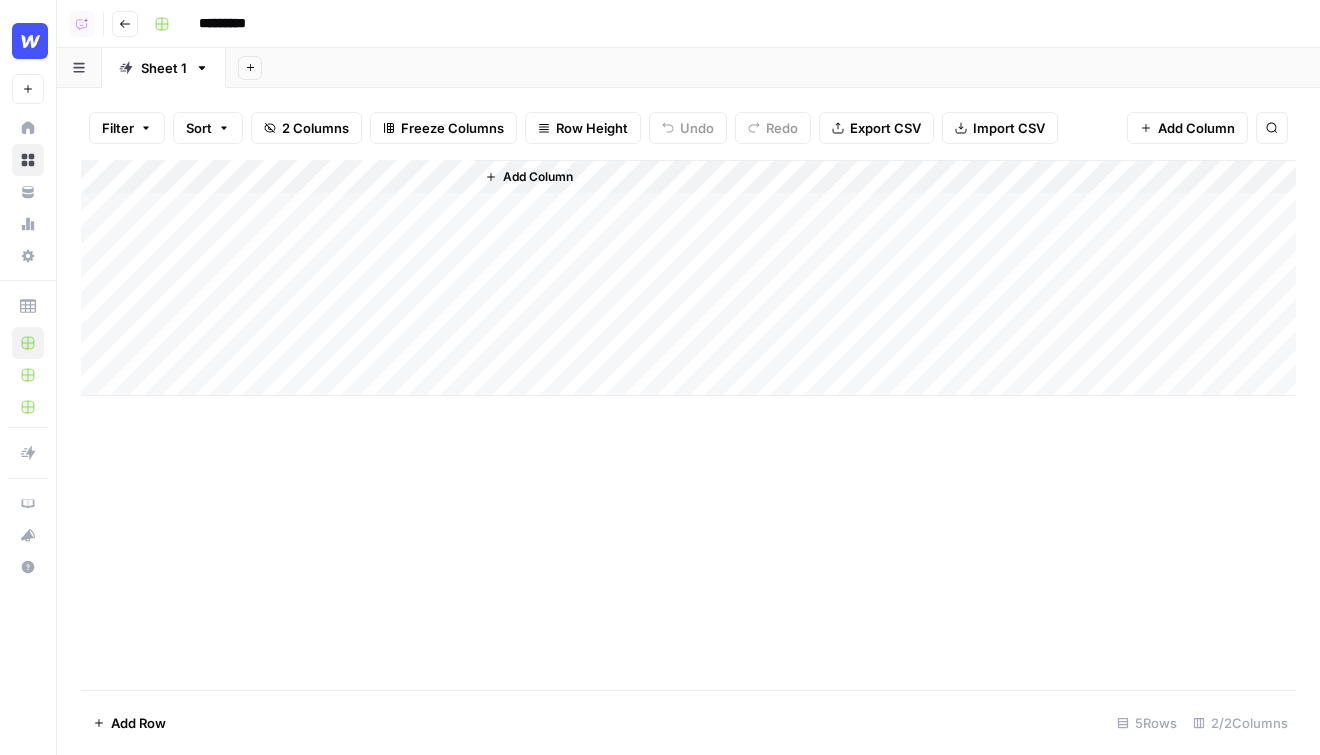 click on "Add Column" at bounding box center [688, 278] 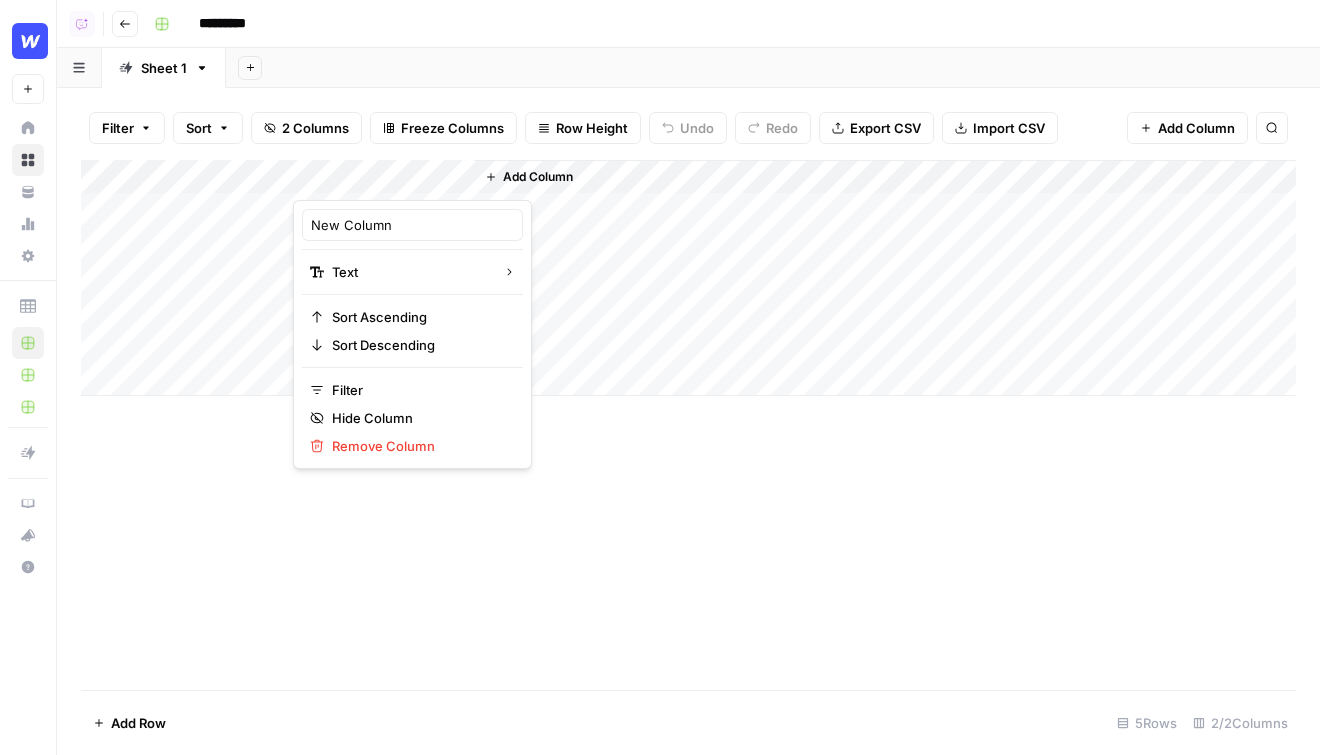 click on "Add Column" at bounding box center [885, 278] 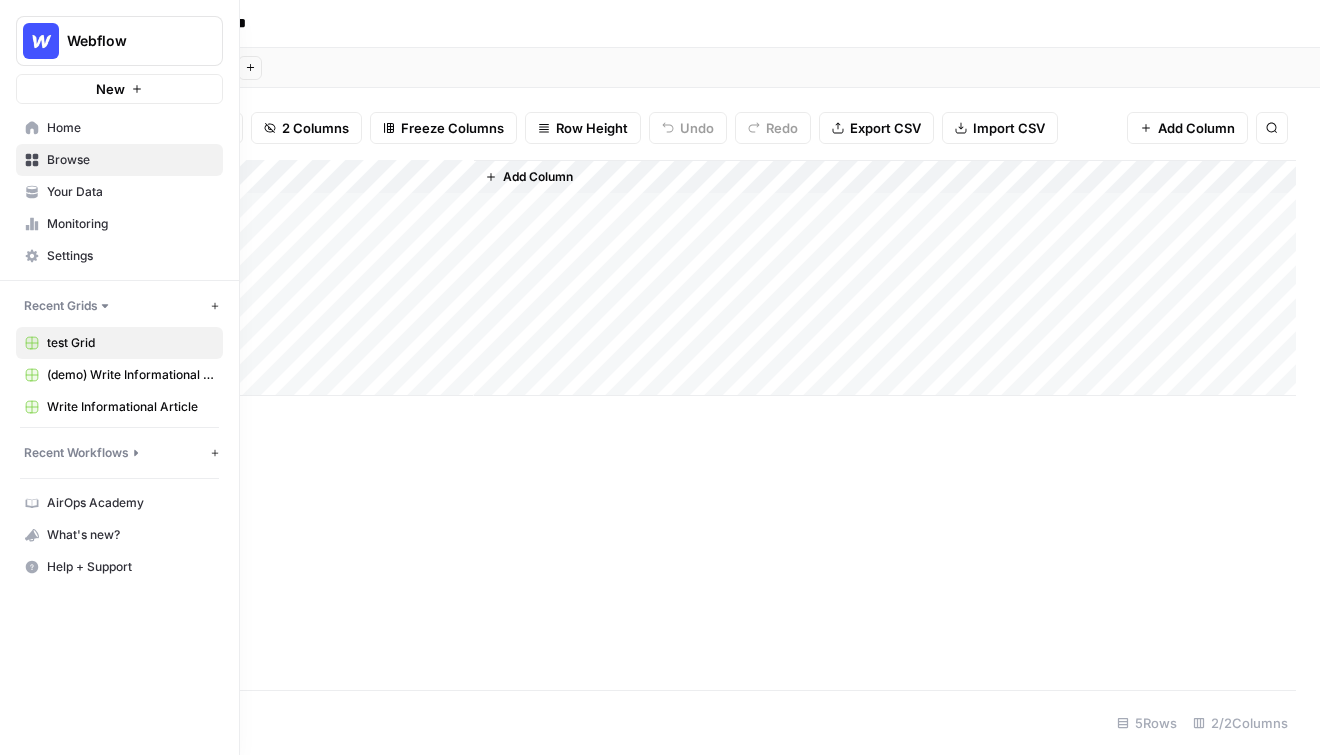 click on "Browse" at bounding box center [130, 160] 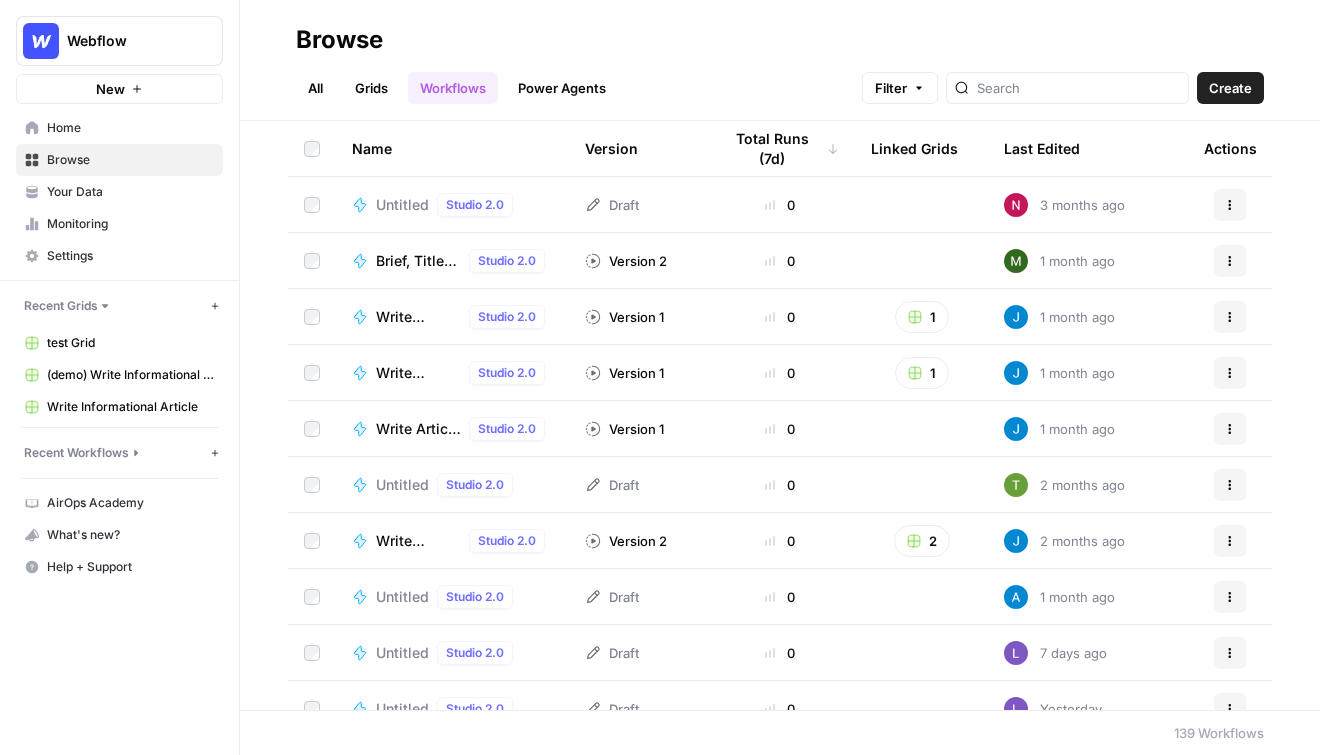 click on "Grids" at bounding box center [371, 88] 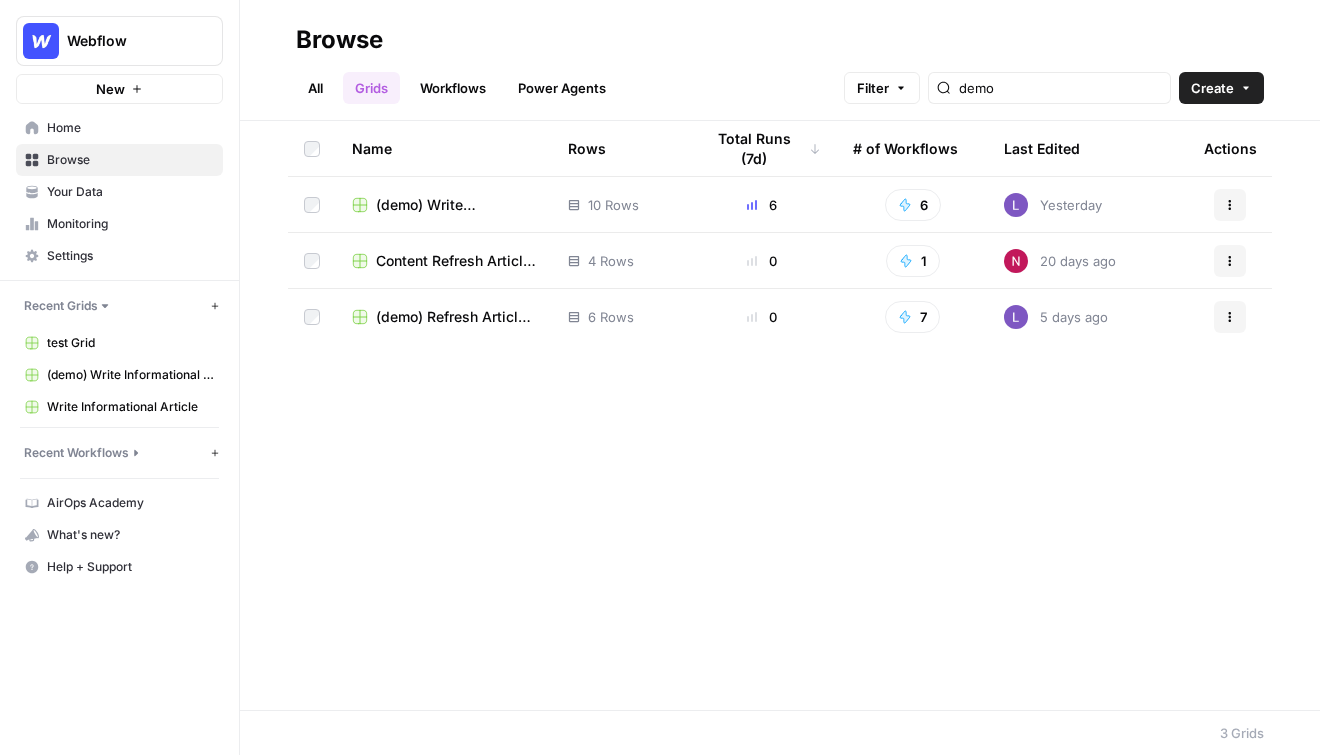click on "Create" at bounding box center (1212, 88) 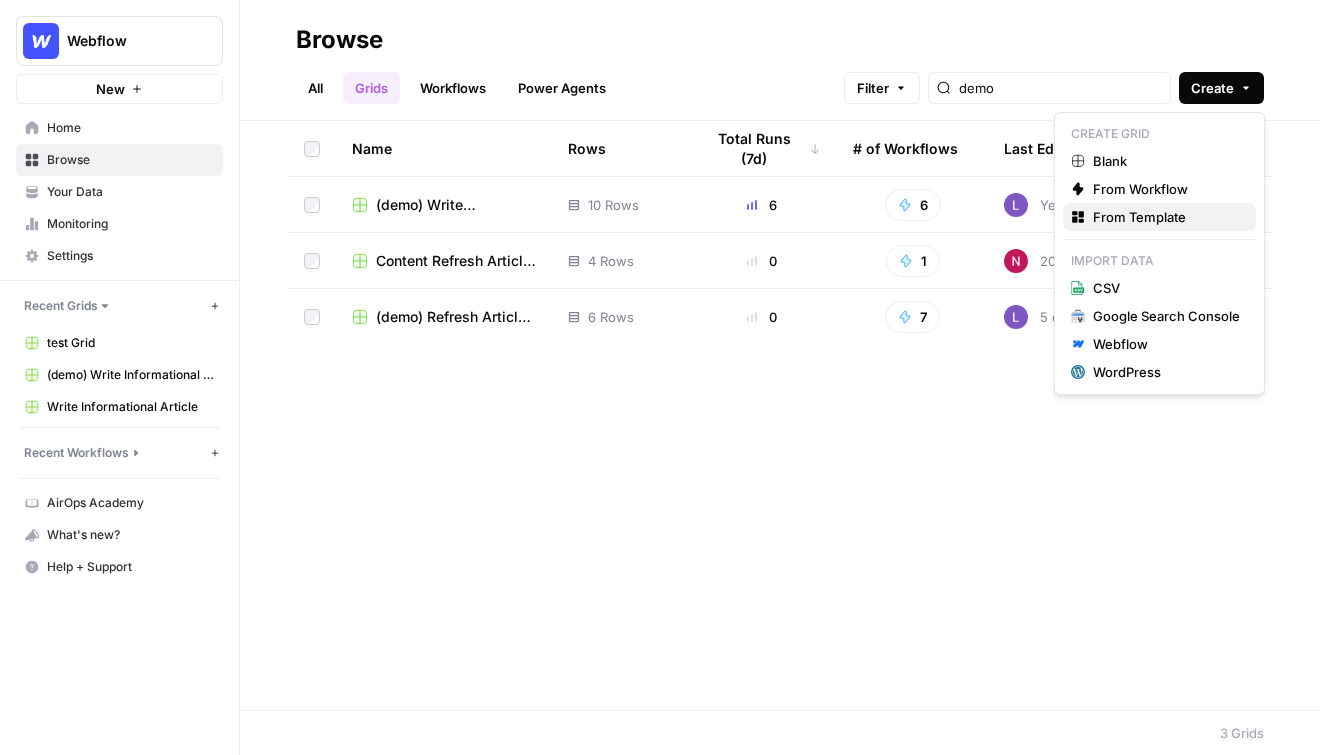 click on "From Template" at bounding box center (1166, 217) 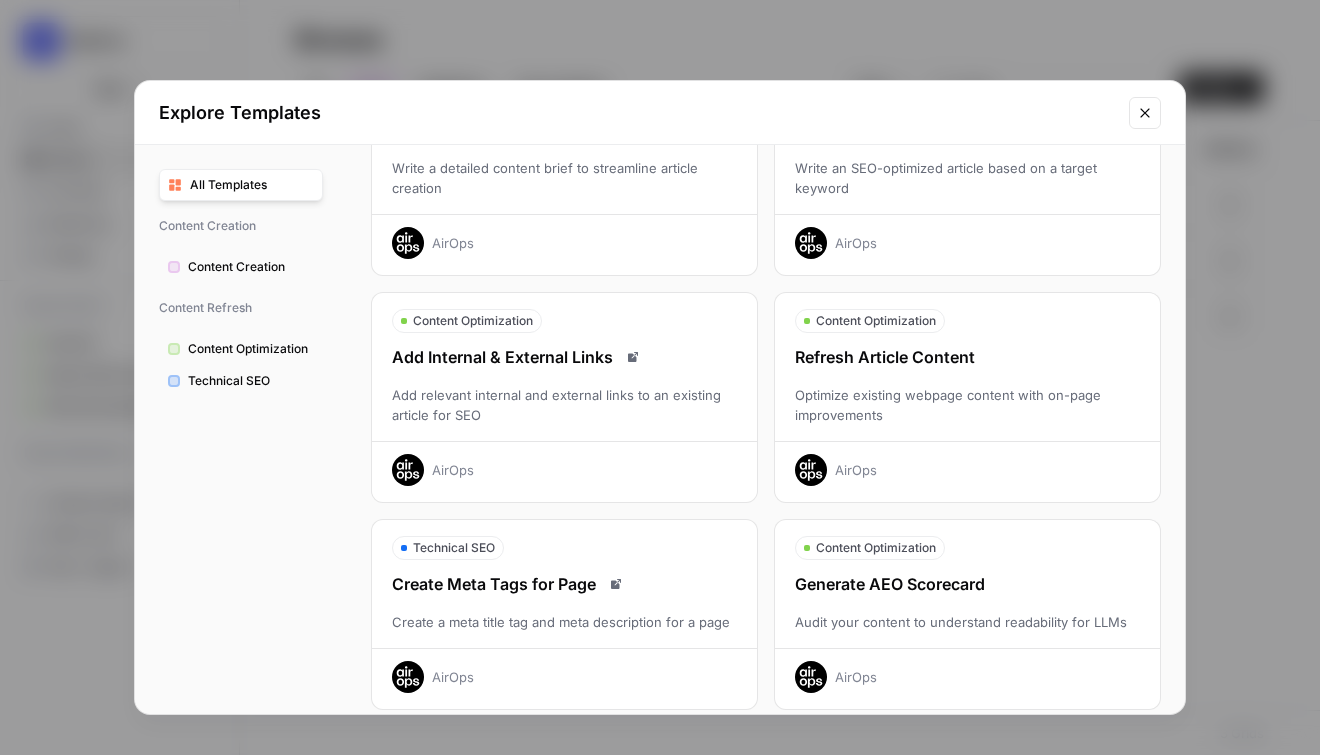 scroll, scrollTop: 0, scrollLeft: 0, axis: both 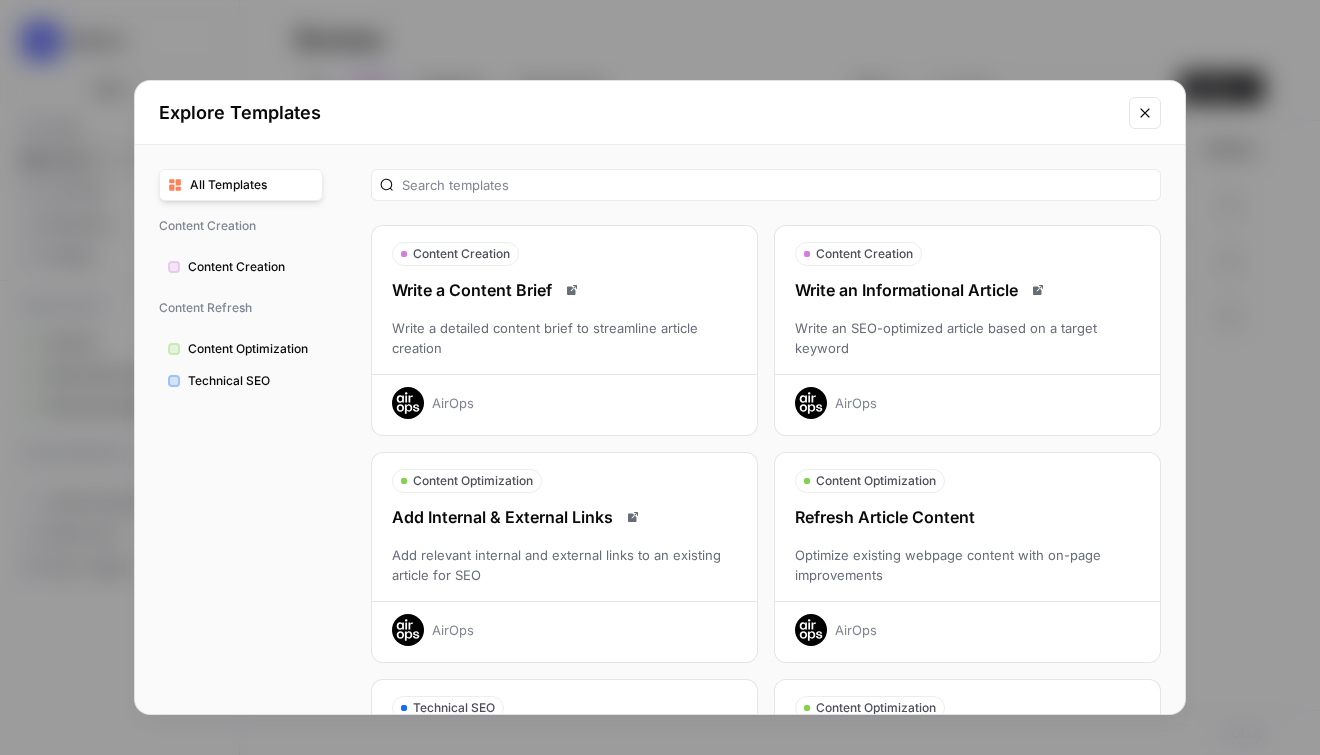 click on "Write an SEO-optimized article based on a target keyword" at bounding box center [967, 338] 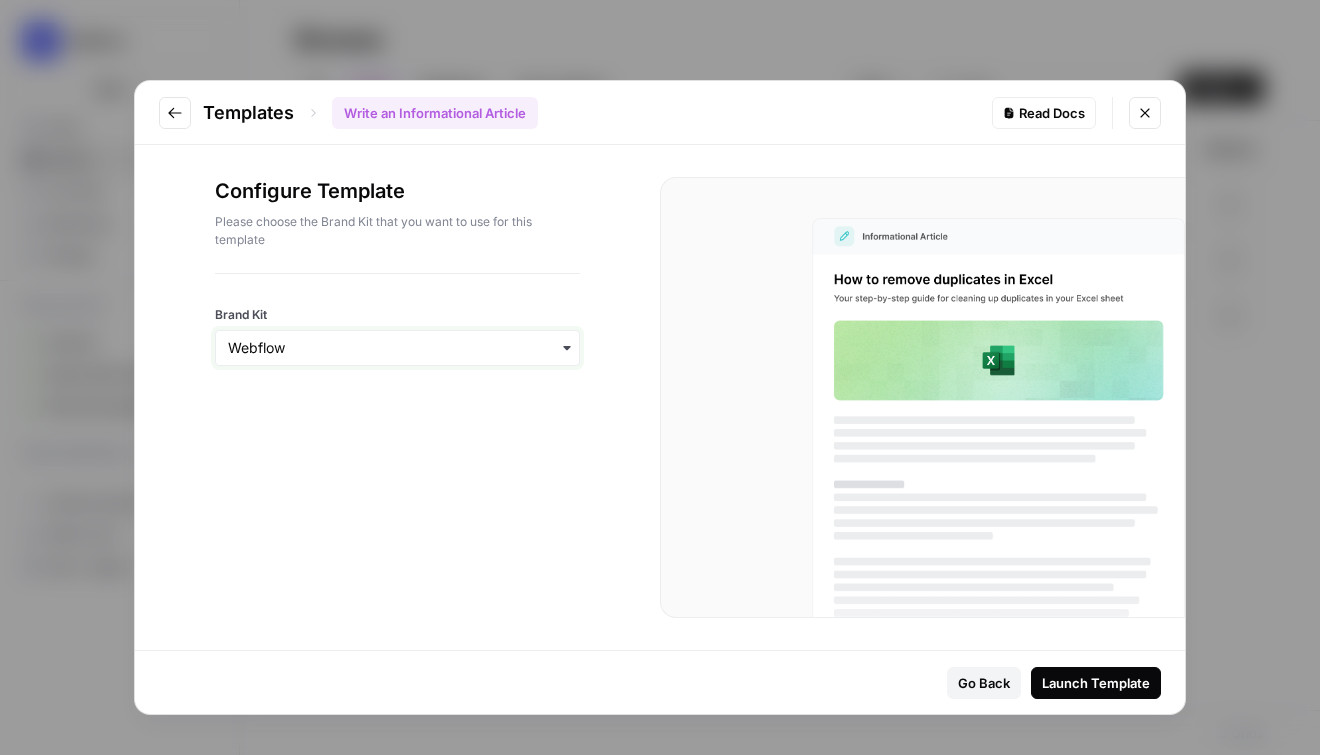 click on "Brand Kit" at bounding box center (397, 348) 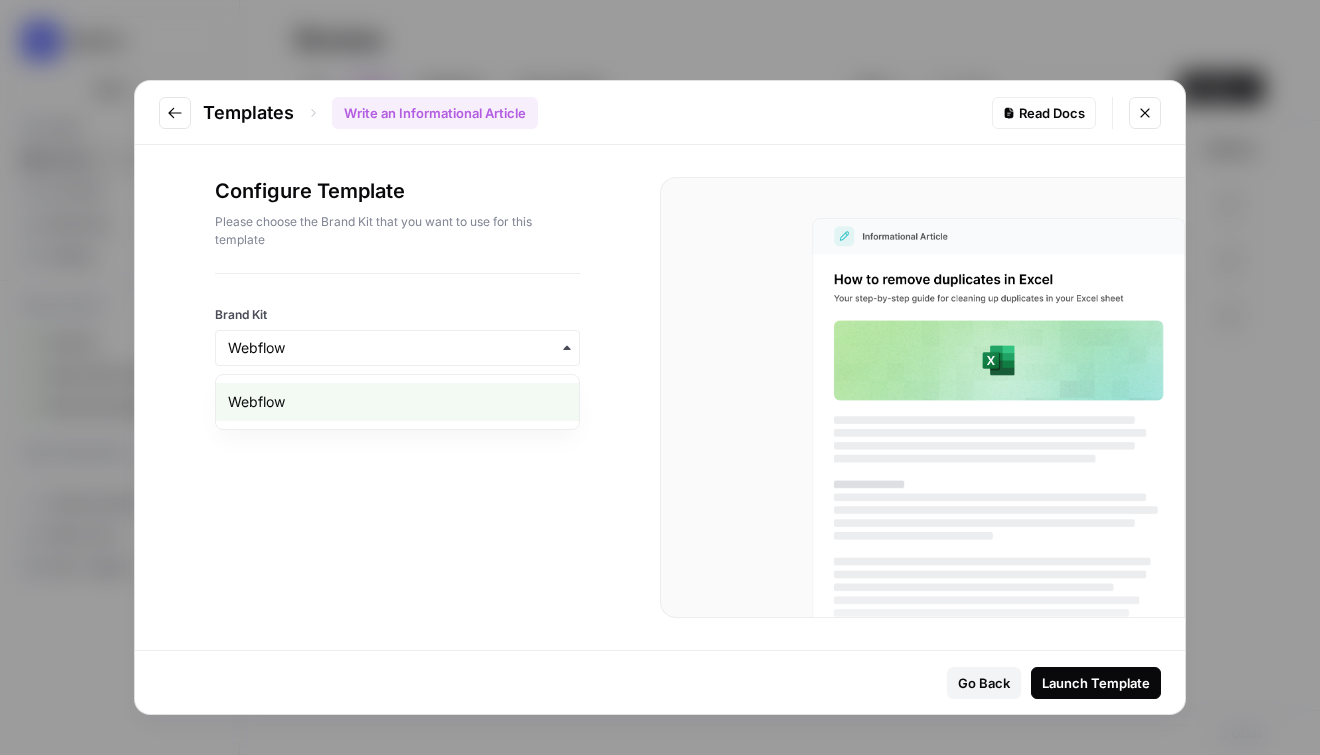 click on "Launch Template" at bounding box center [1096, 683] 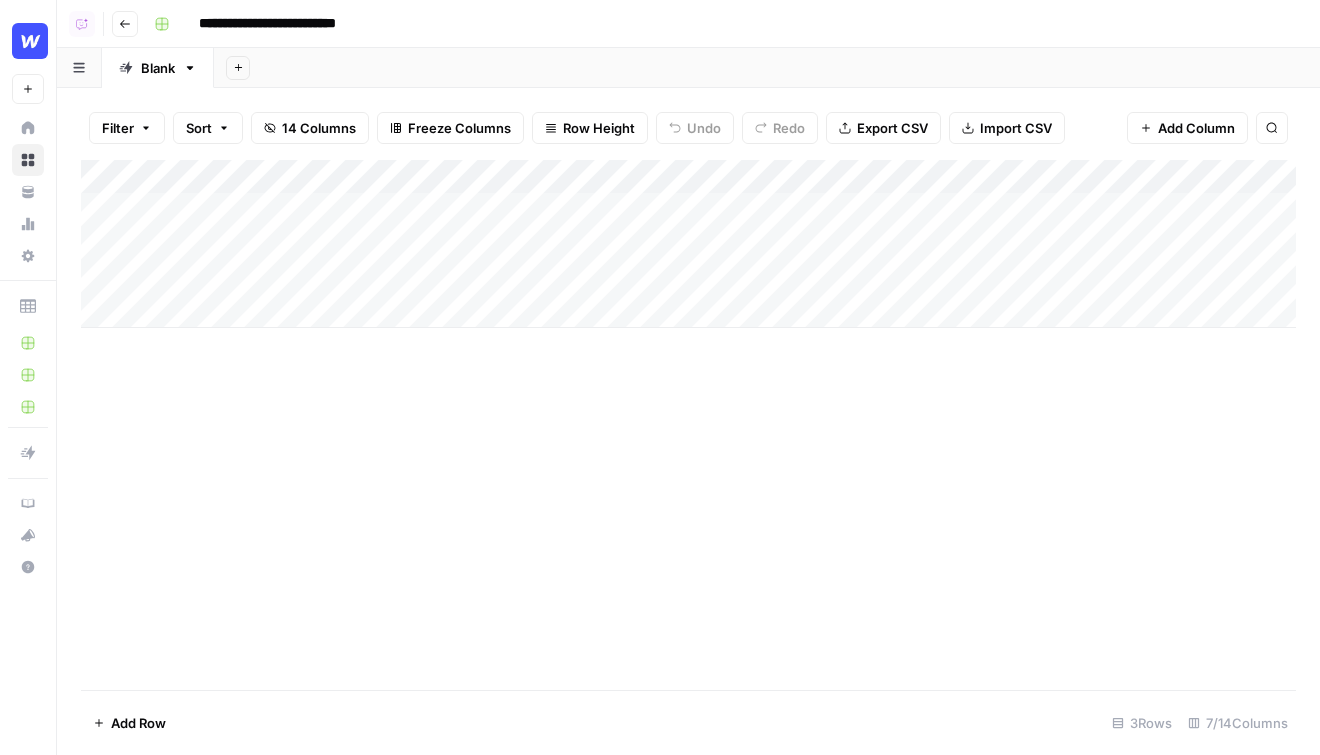 click on "Add Column" at bounding box center [688, 244] 